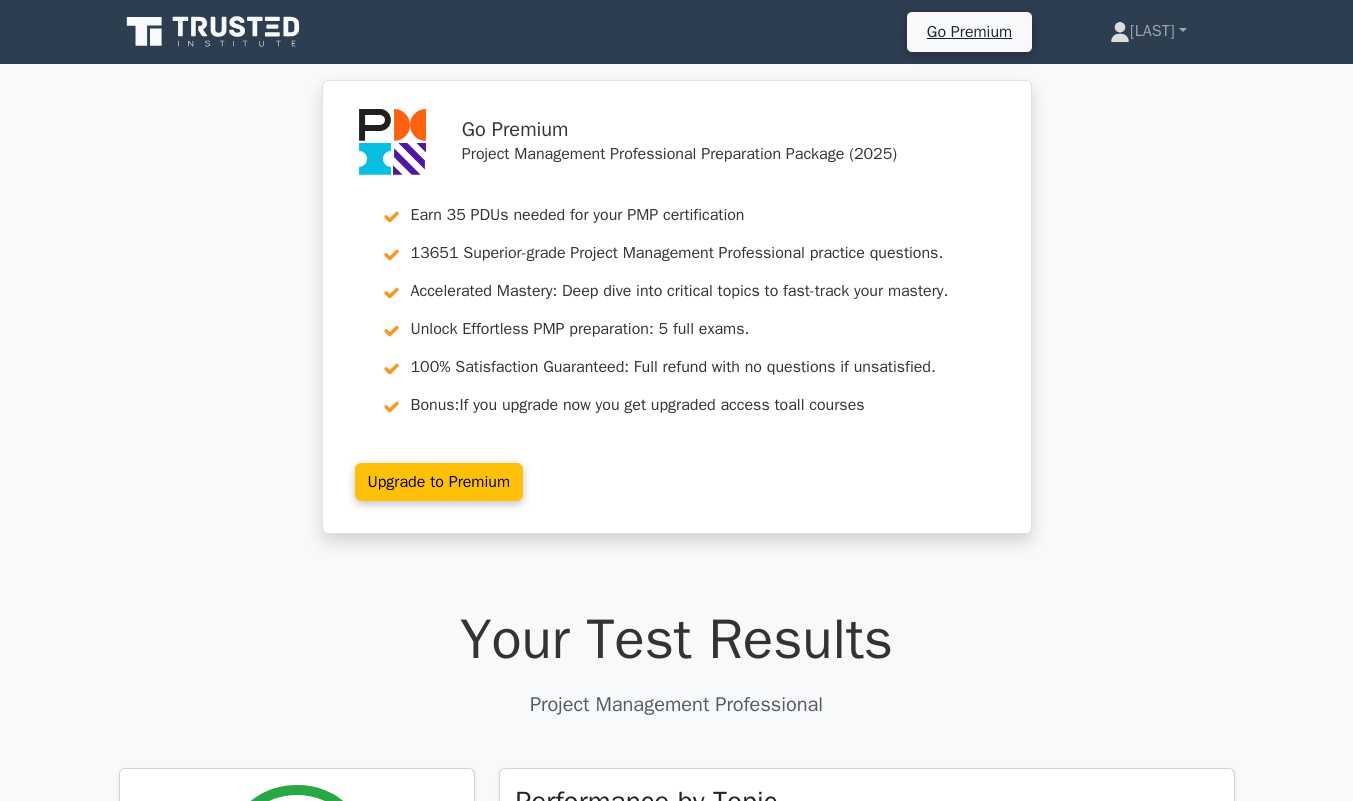 scroll, scrollTop: 6338, scrollLeft: 0, axis: vertical 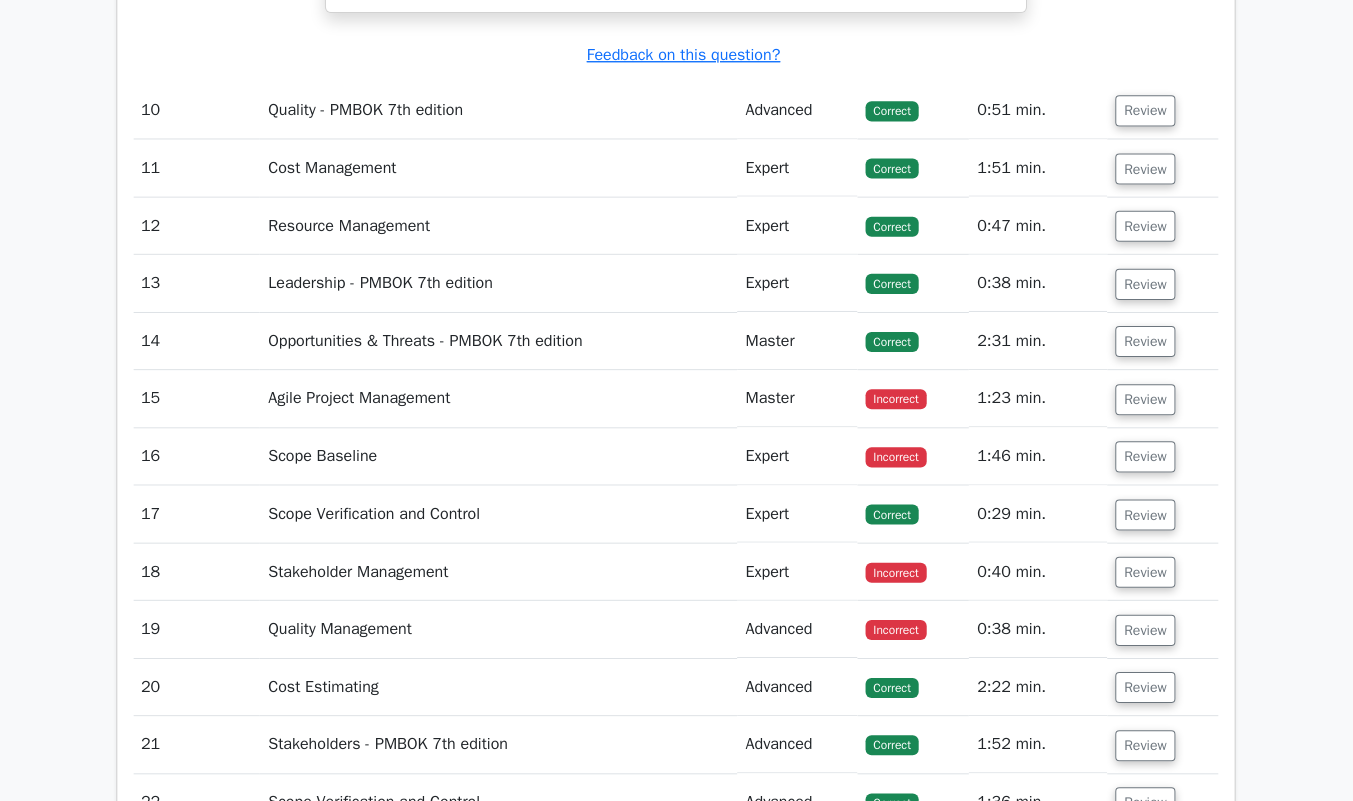click on "Review" at bounding box center (1145, 398) 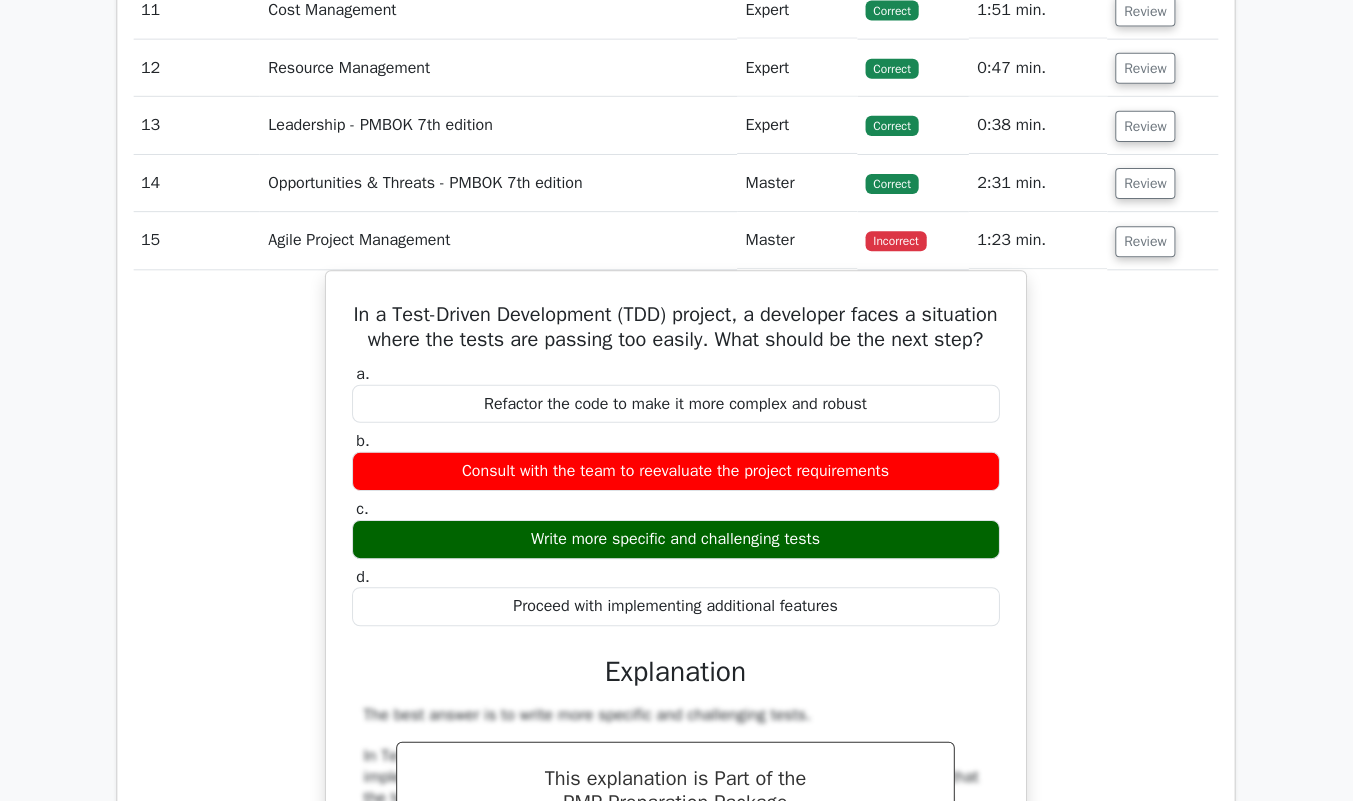 scroll, scrollTop: 8359, scrollLeft: 0, axis: vertical 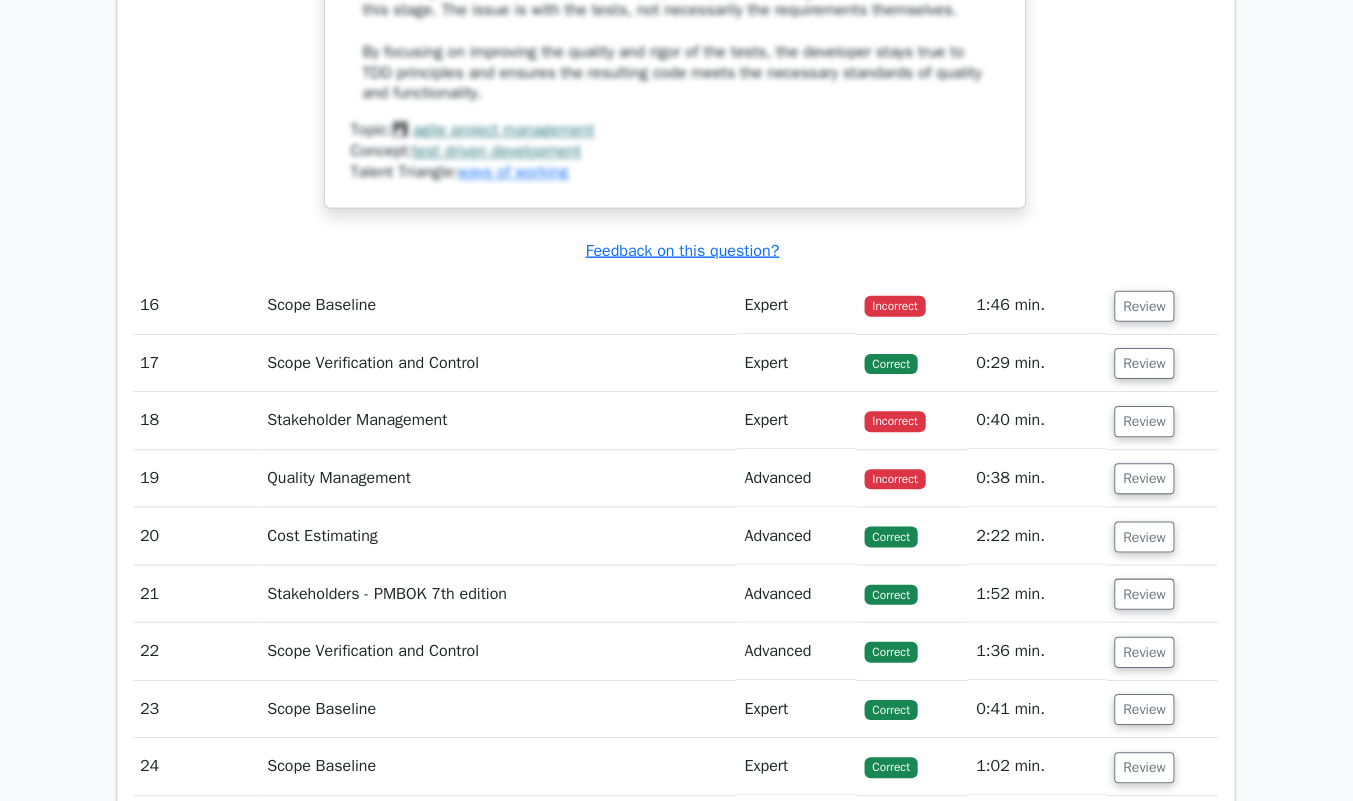 click on "Review" at bounding box center [1144, 305] 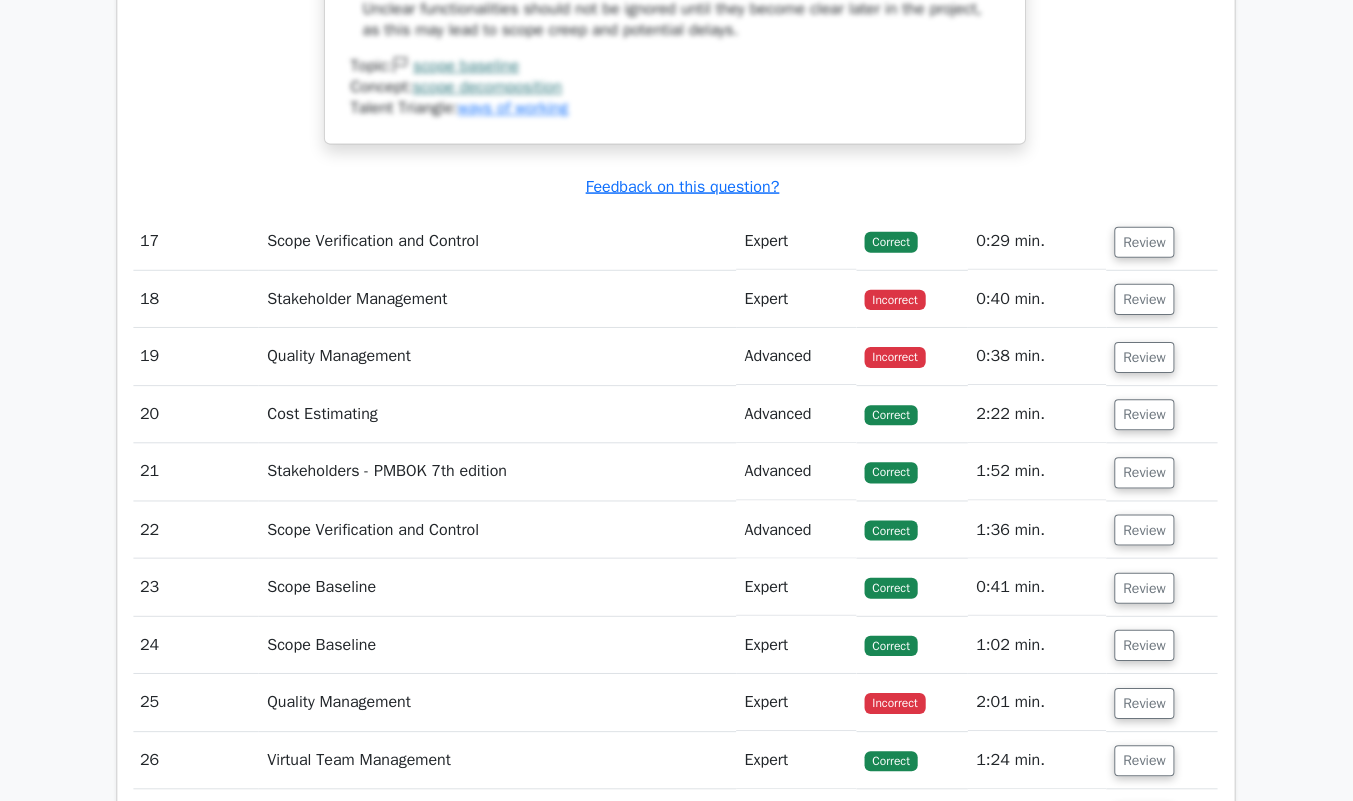 scroll, scrollTop: 10559, scrollLeft: 0, axis: vertical 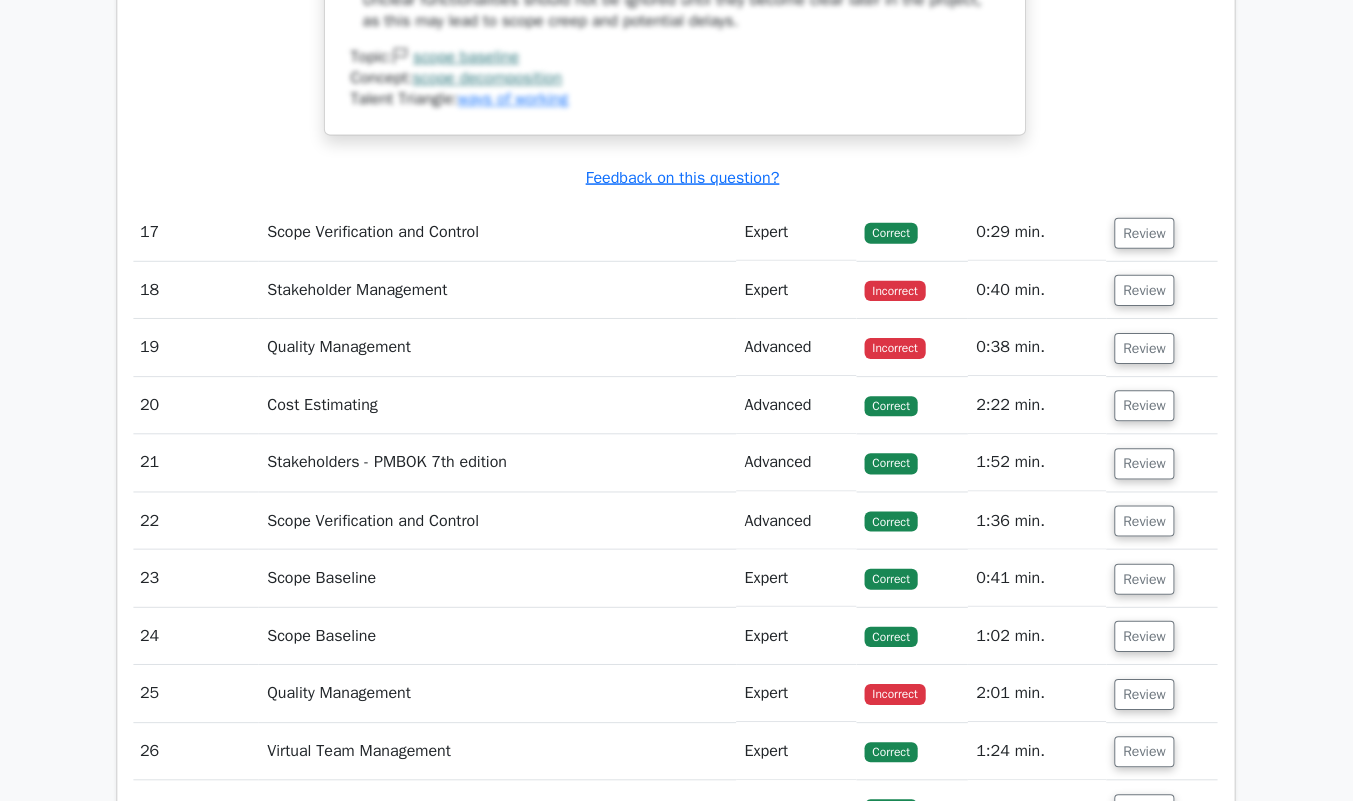 click on "Review" at bounding box center (1144, 291) 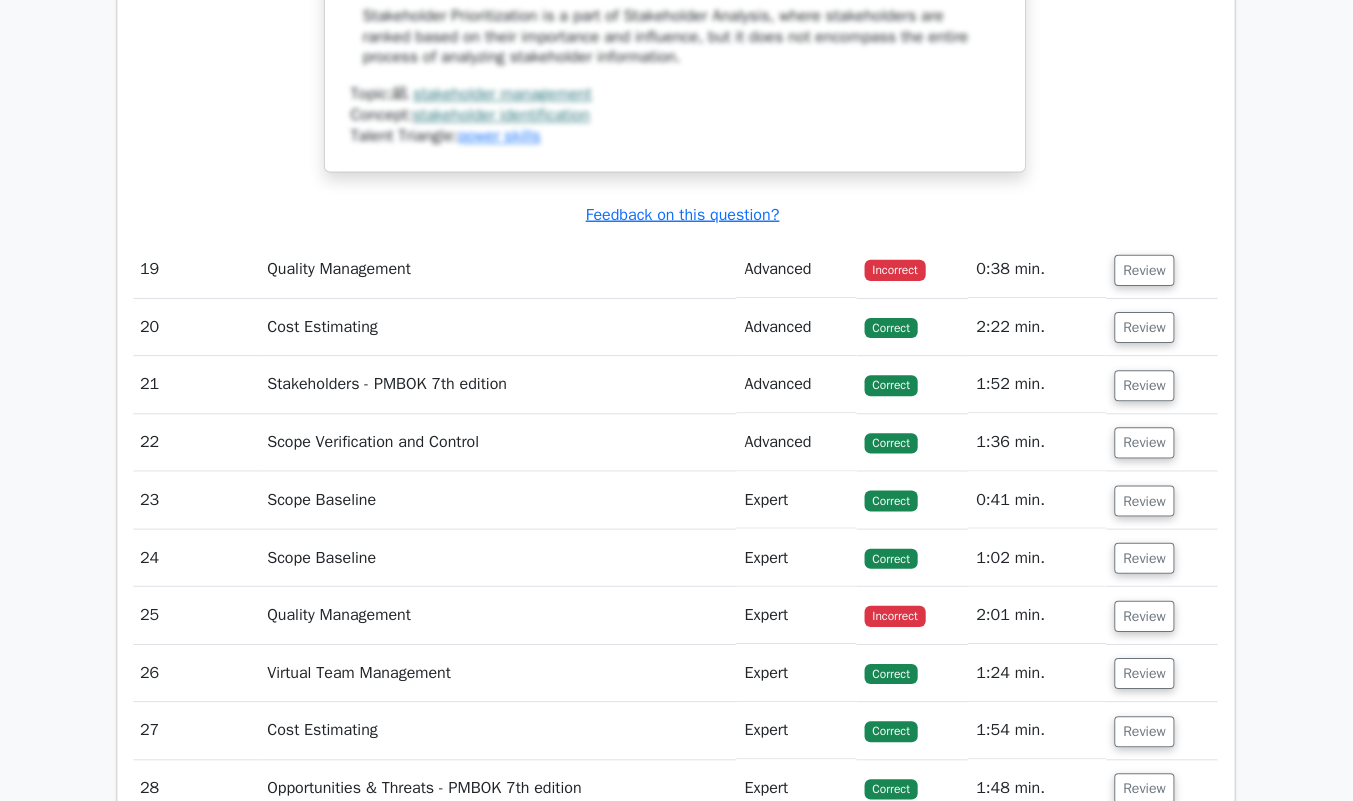 scroll, scrollTop: 11598, scrollLeft: 0, axis: vertical 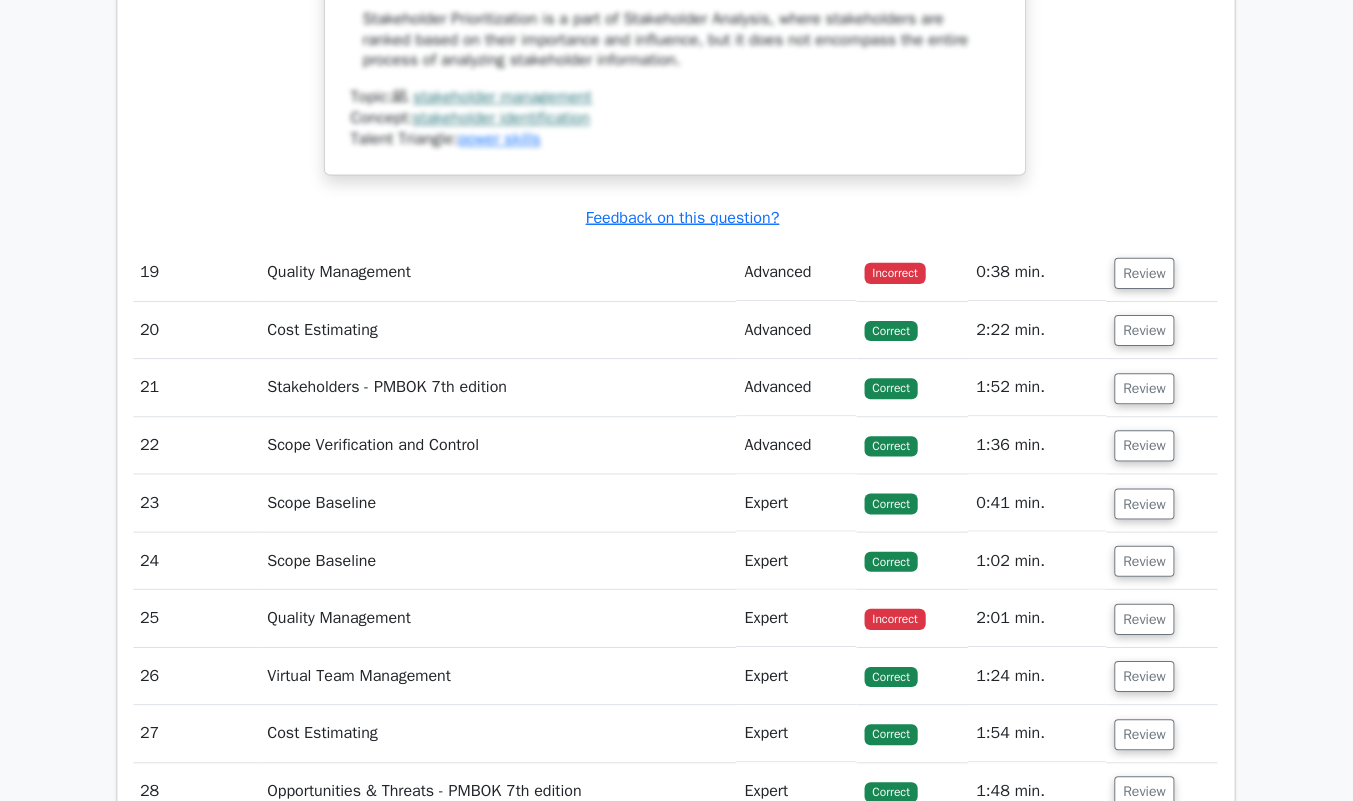 click on "Review" at bounding box center (1144, 272) 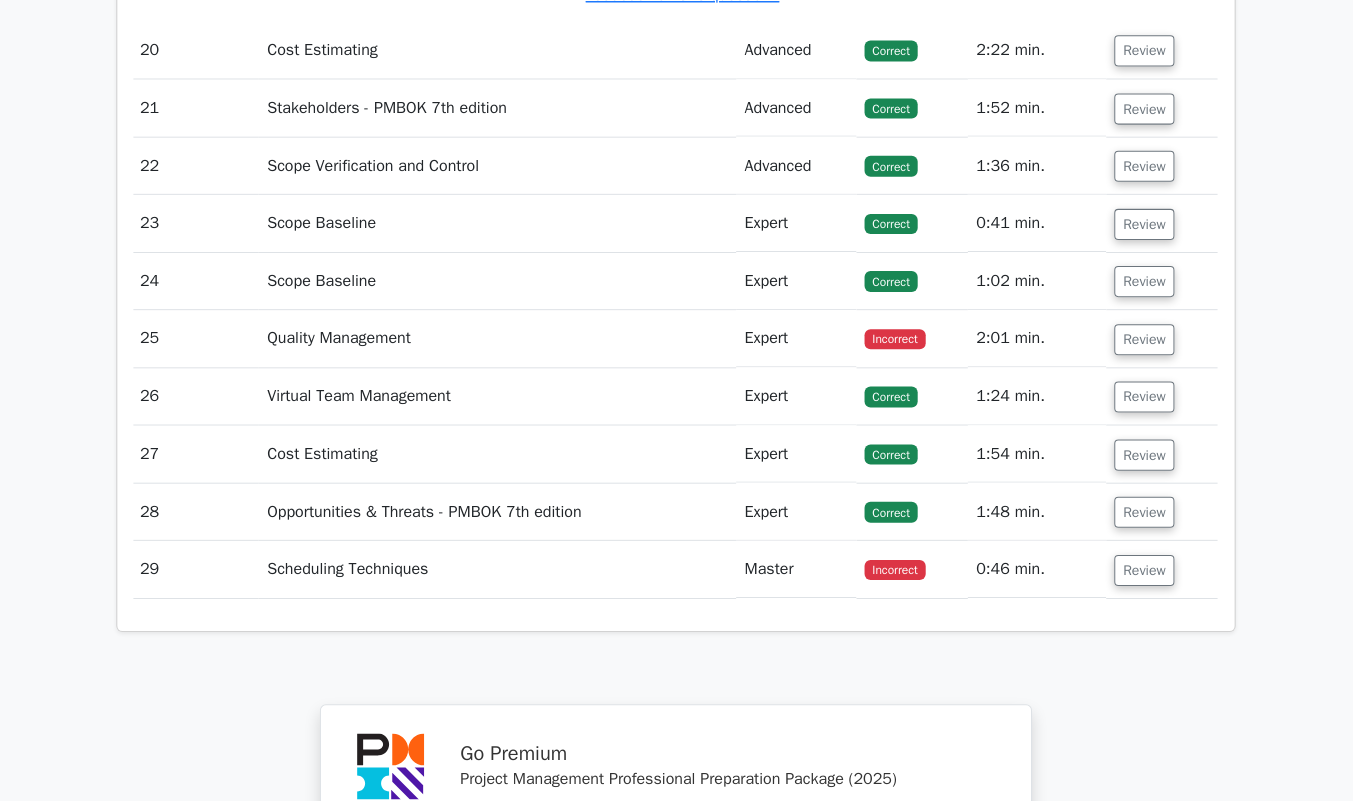 scroll, scrollTop: 12683, scrollLeft: 0, axis: vertical 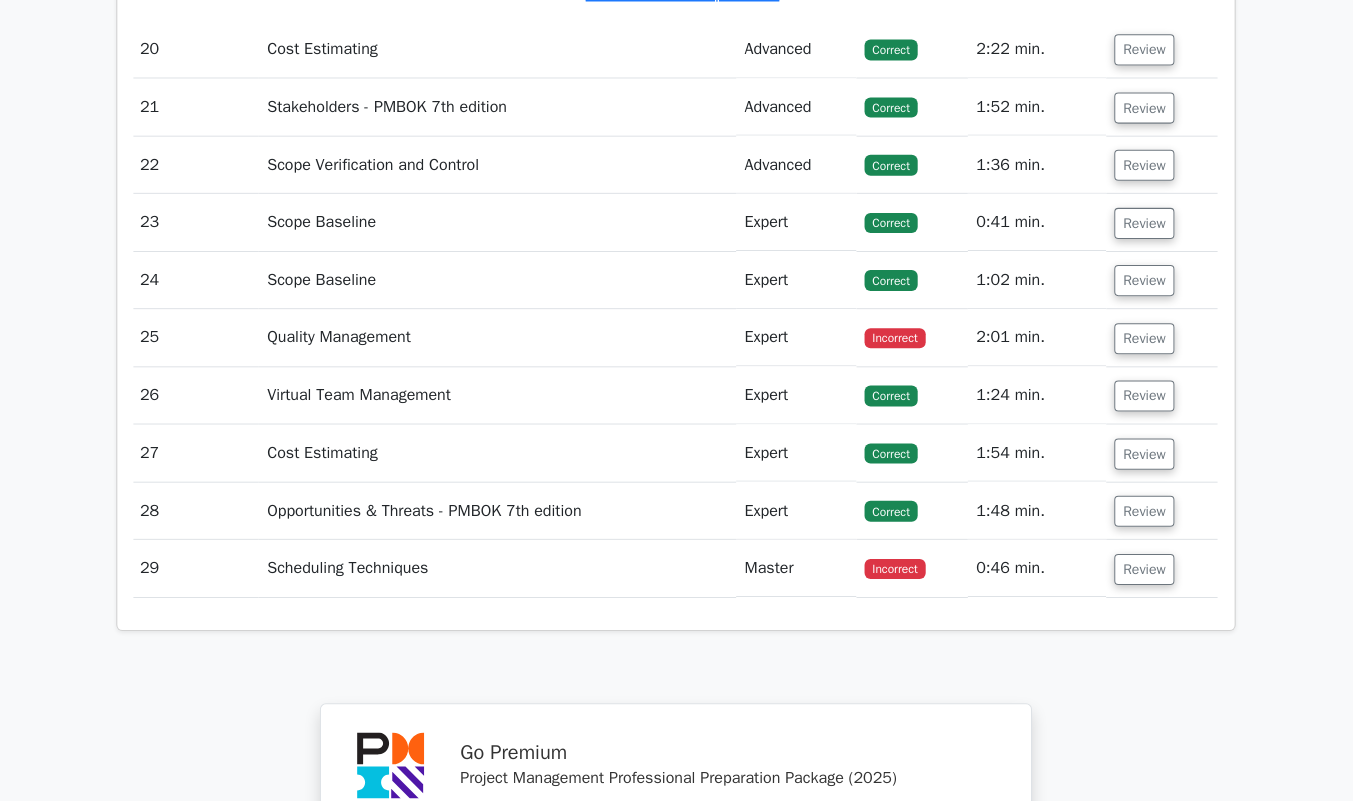 click on "Review" at bounding box center (1144, 339) 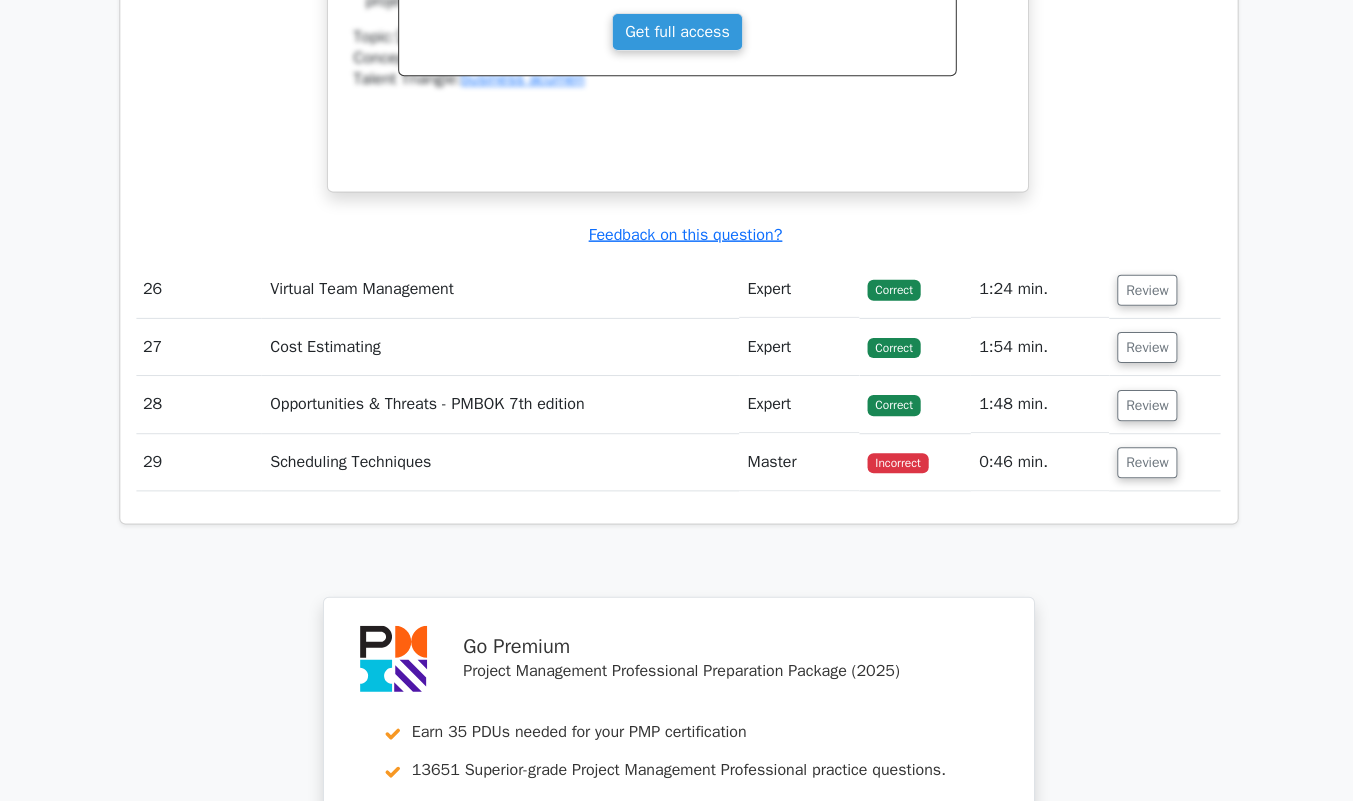 scroll, scrollTop: 13597, scrollLeft: 0, axis: vertical 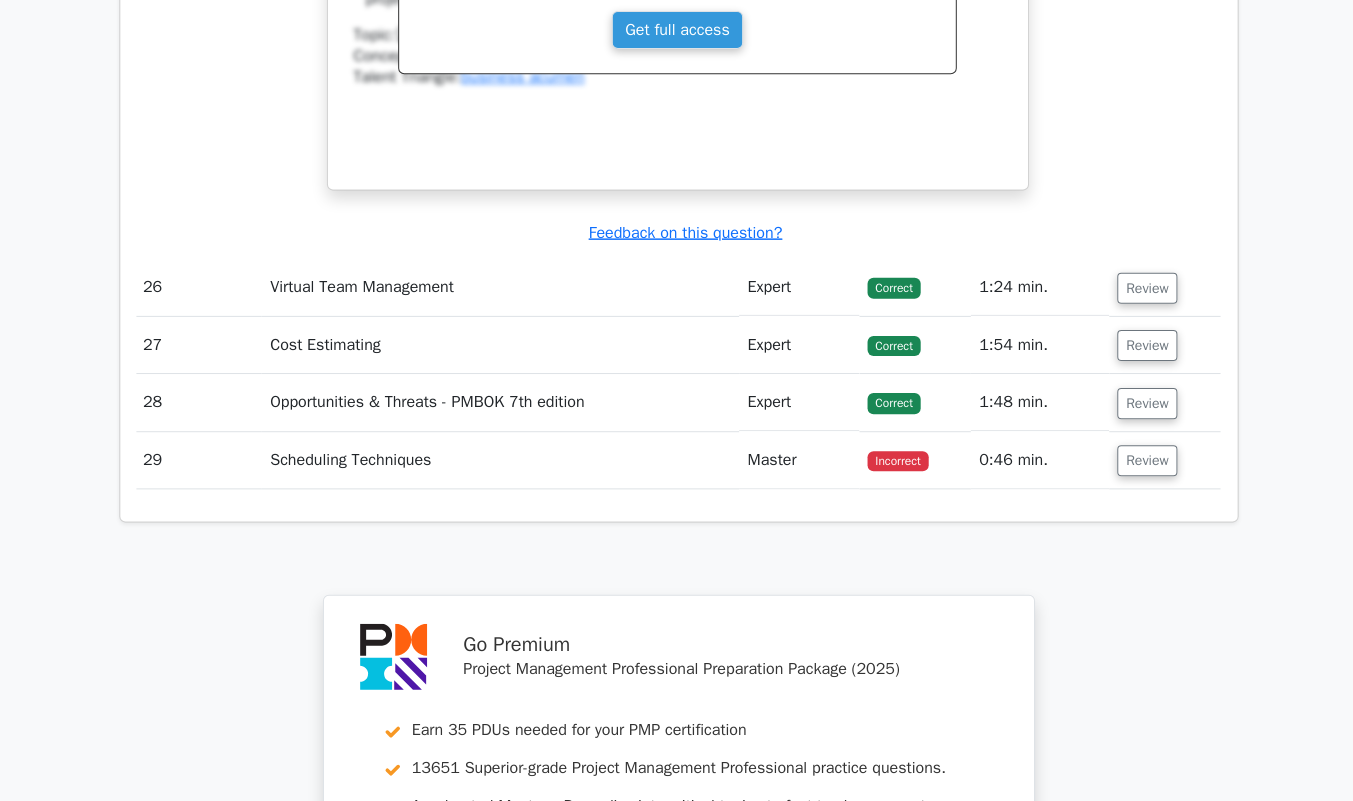 click on "Review" at bounding box center (1144, 461) 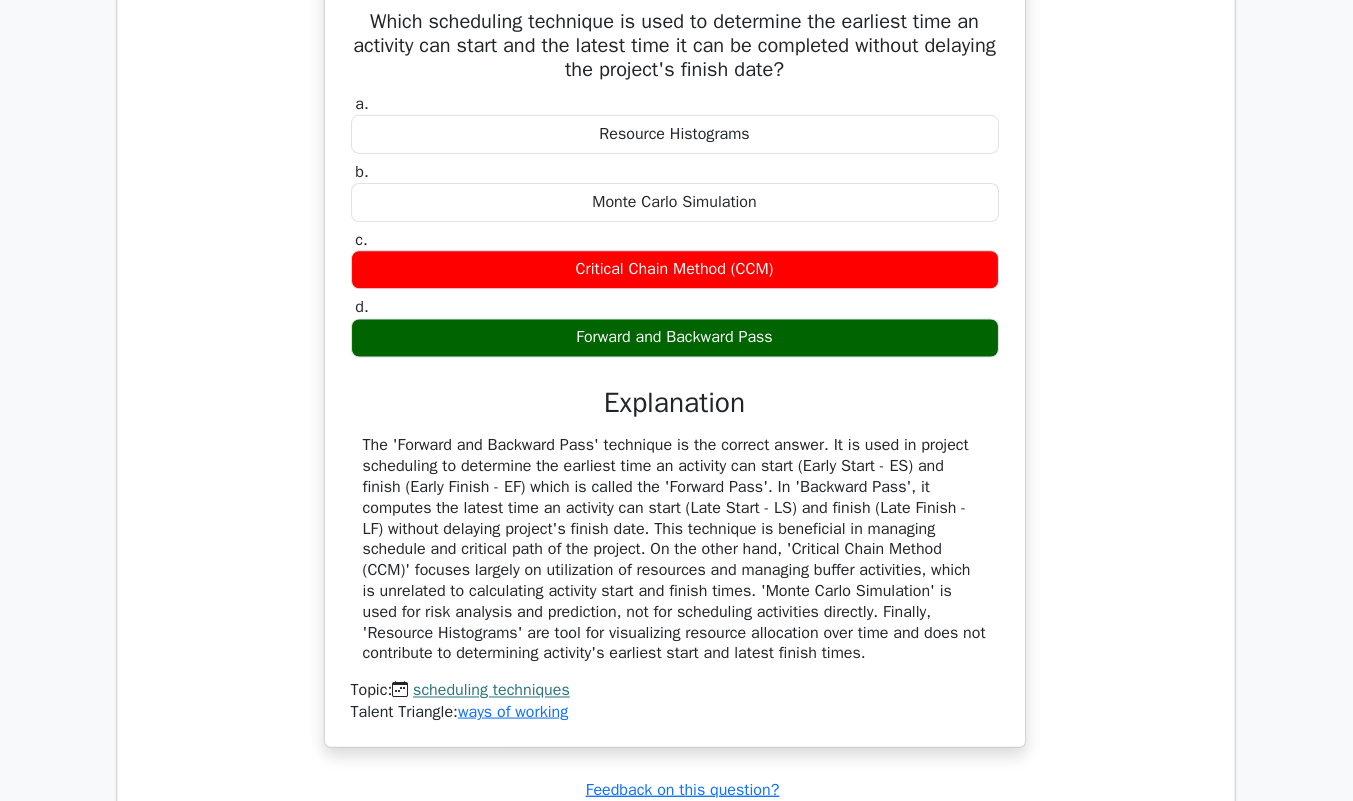 scroll, scrollTop: 14109, scrollLeft: 0, axis: vertical 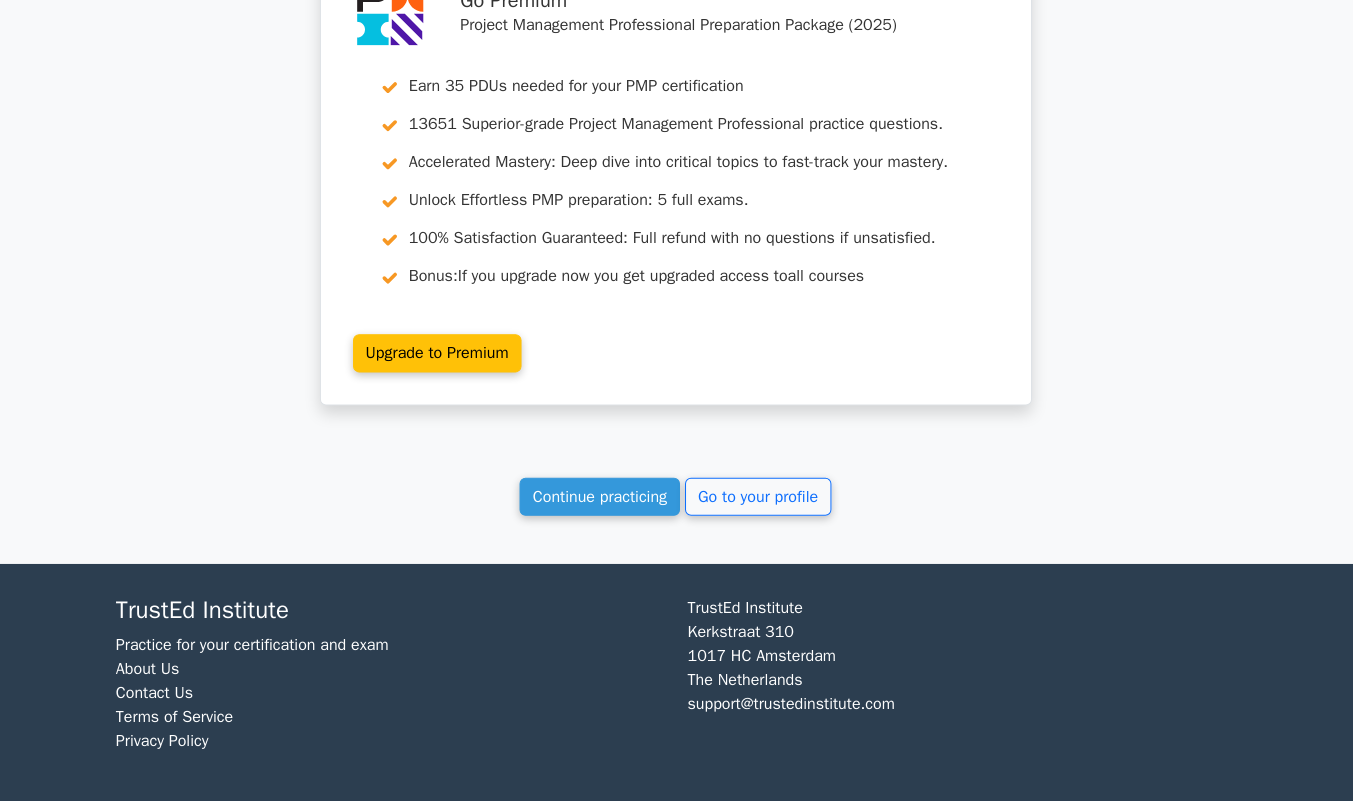 click on "Continue practicing" at bounding box center (601, 497) 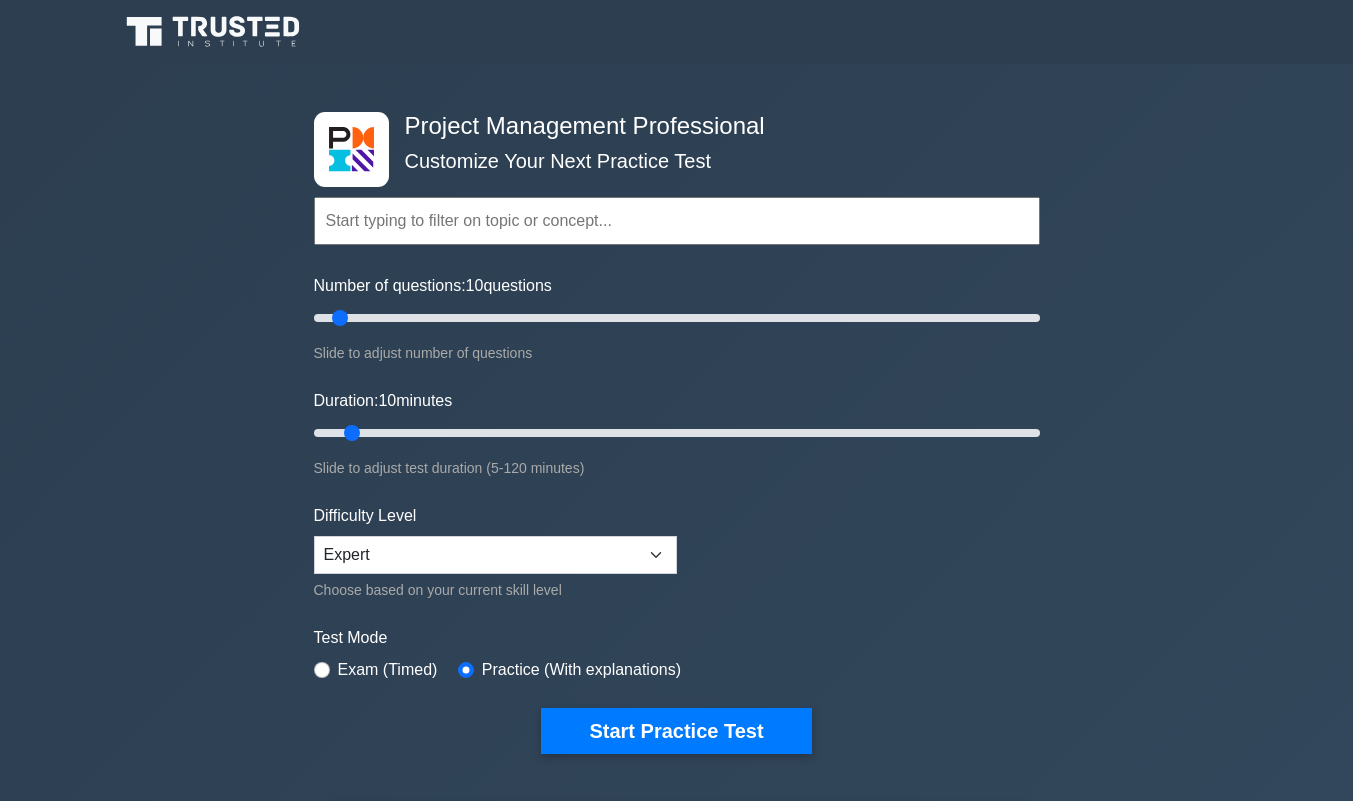 scroll, scrollTop: 0, scrollLeft: 0, axis: both 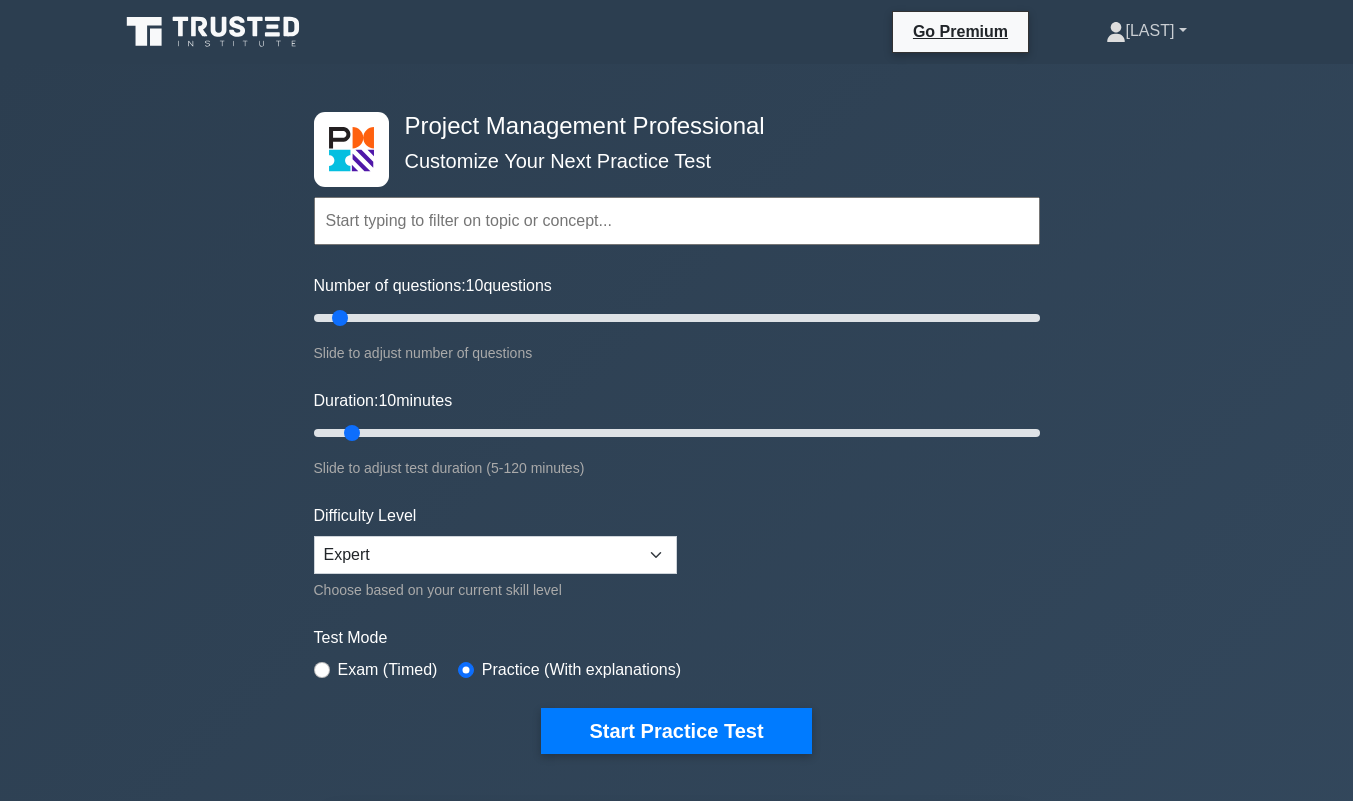 click on "[LAST]" at bounding box center (1146, 31) 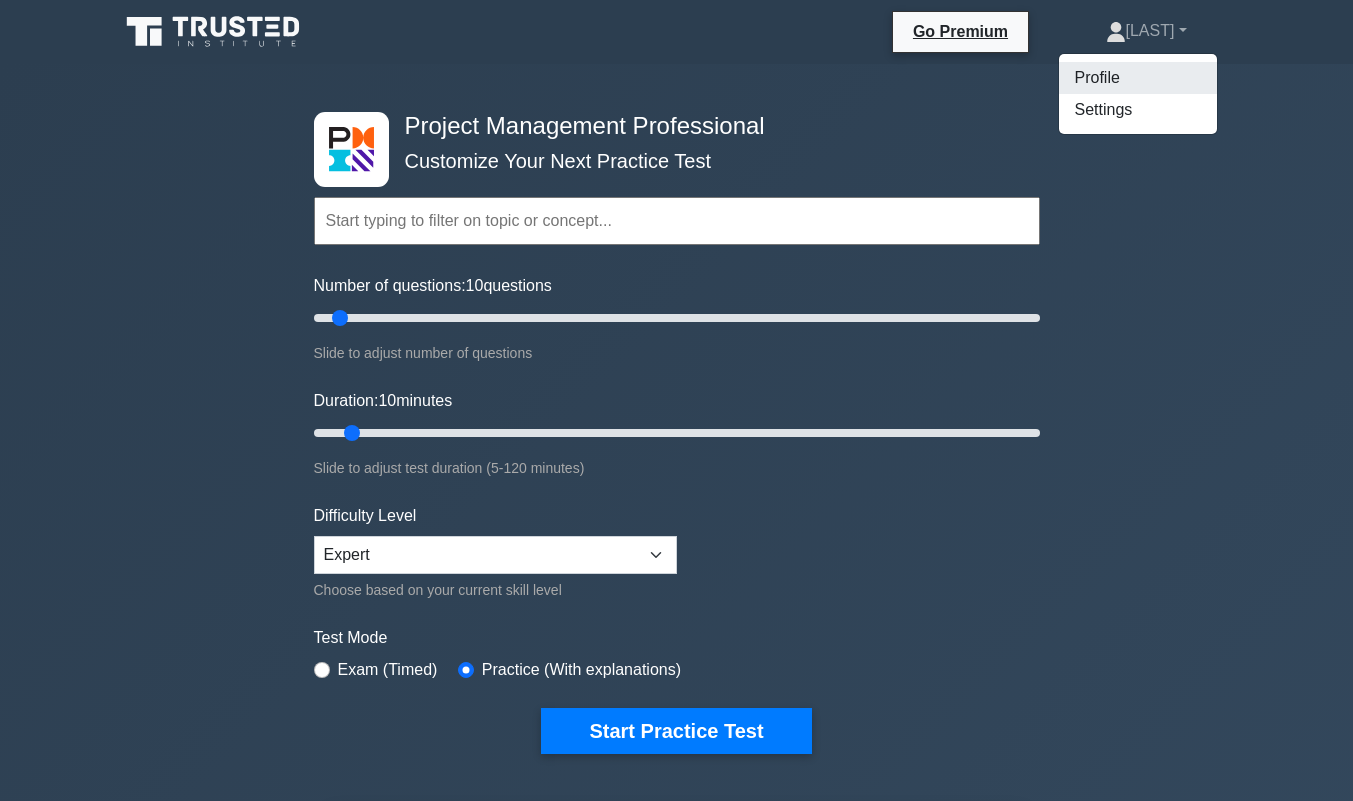 click on "Profile" at bounding box center [1138, 78] 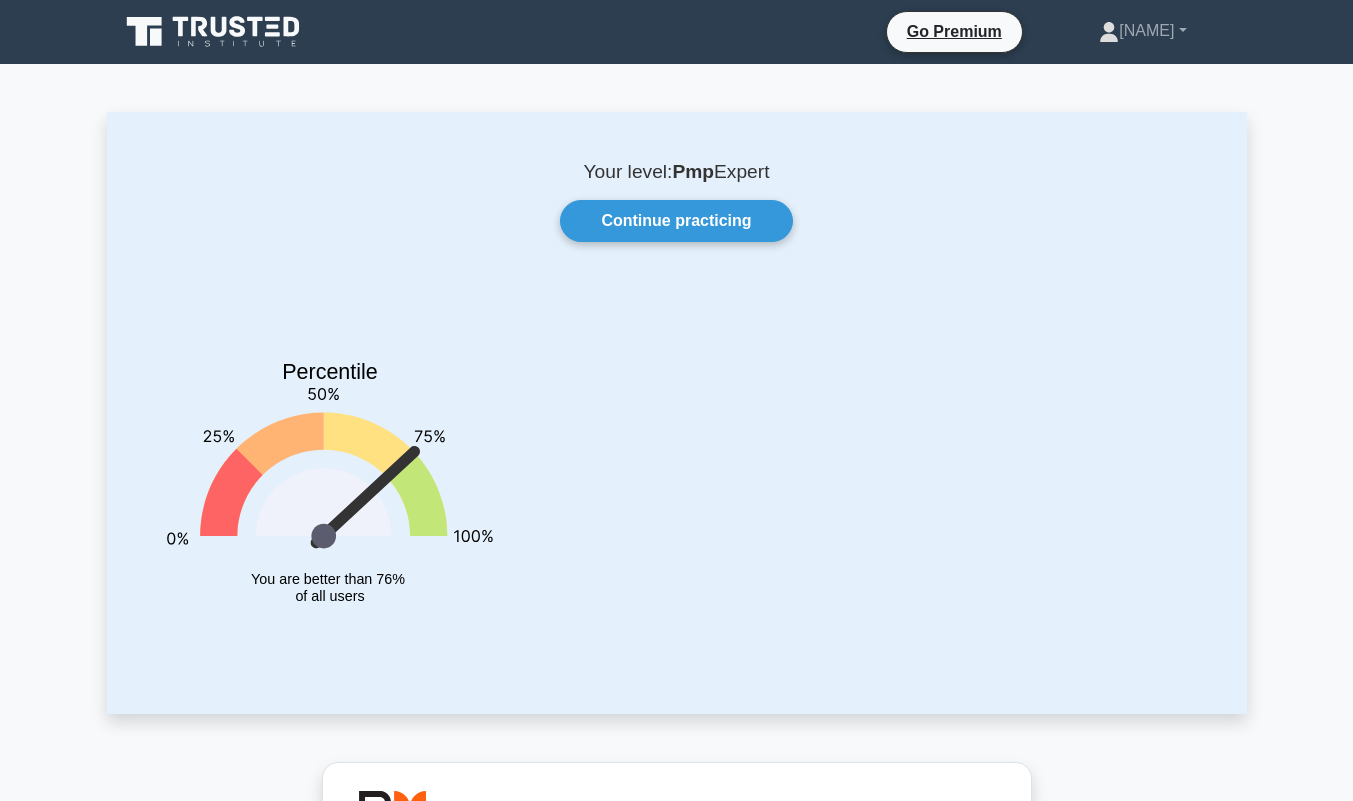 scroll, scrollTop: 0, scrollLeft: 0, axis: both 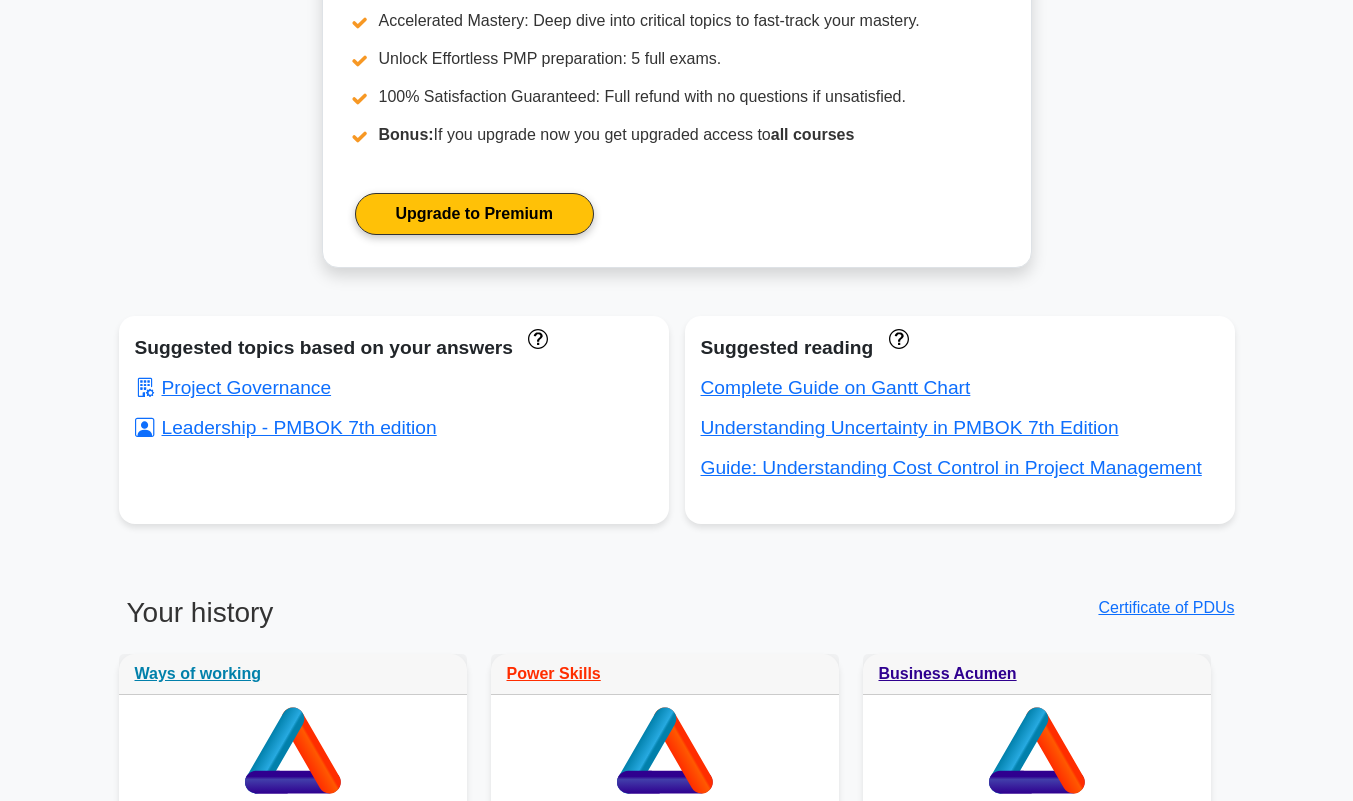 click on "Complete Guide on Gantt Chart" at bounding box center [836, 387] 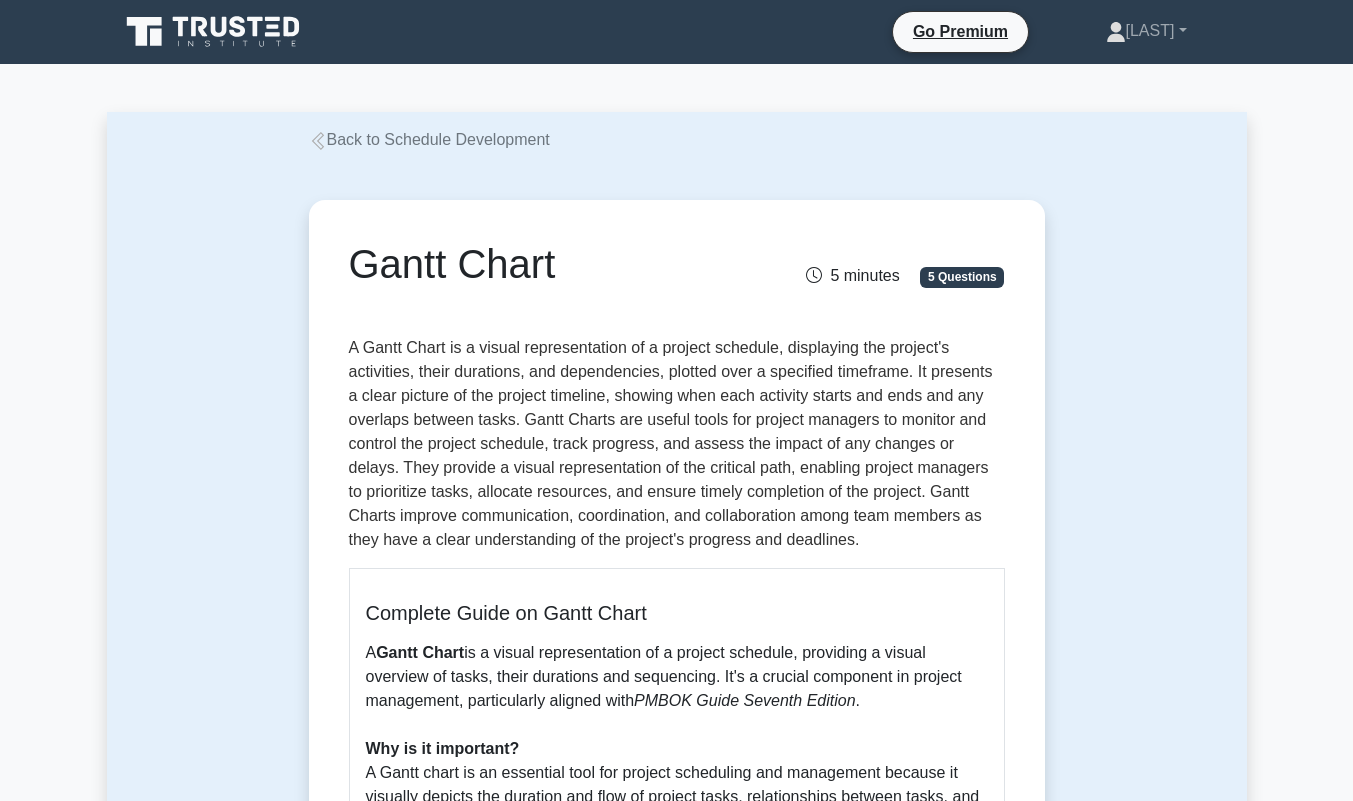 scroll, scrollTop: 0, scrollLeft: 0, axis: both 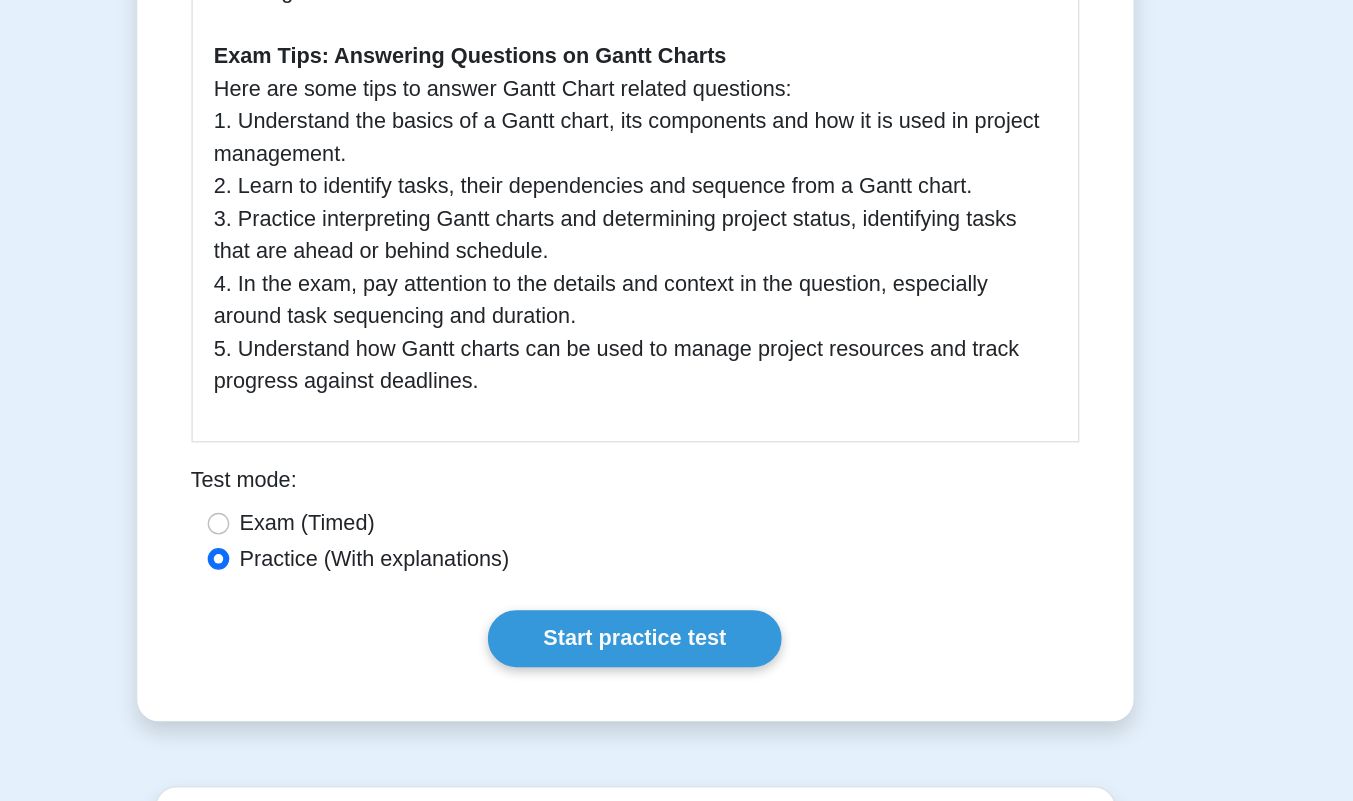 click on "Start practice test" at bounding box center (676, 681) 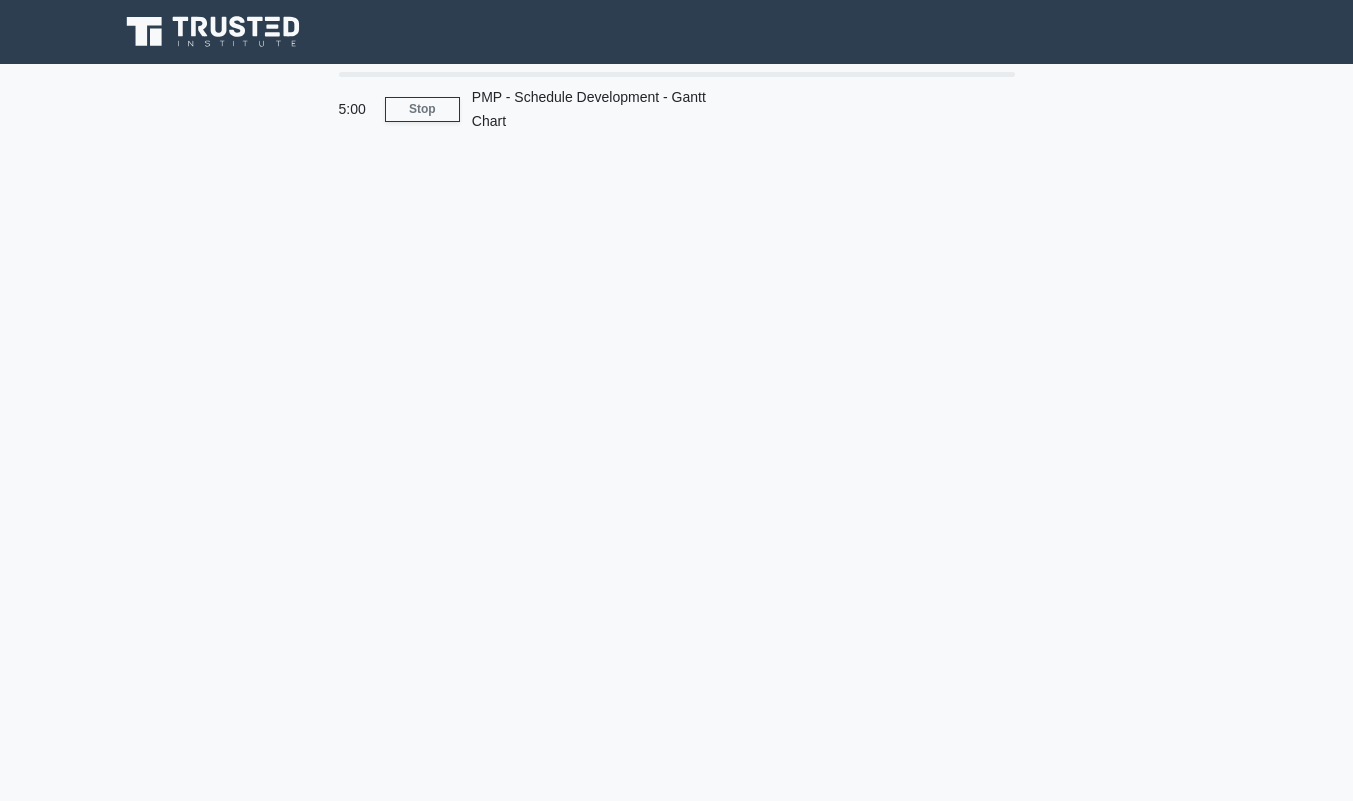scroll, scrollTop: 0, scrollLeft: 0, axis: both 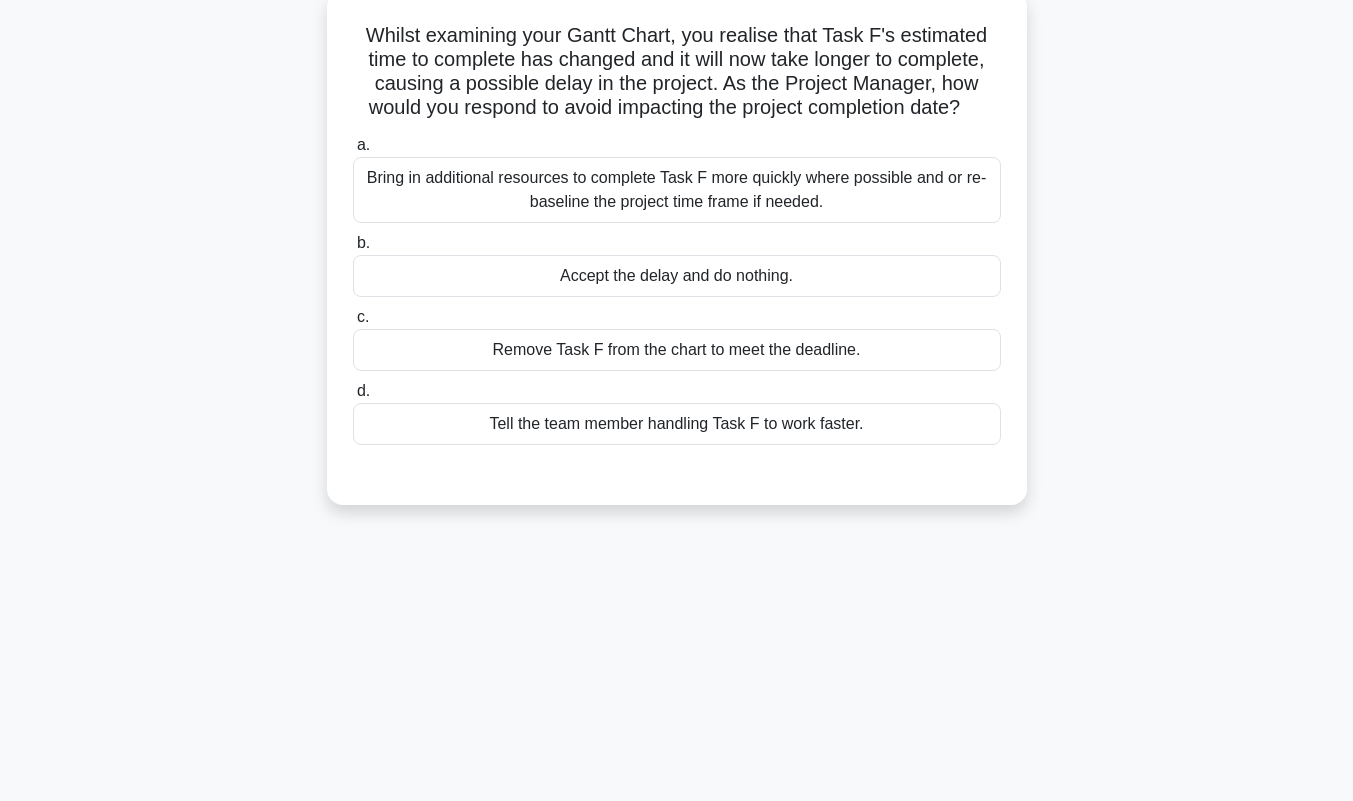 click on "Remove Task F from the chart to meet the deadline." at bounding box center [677, 350] 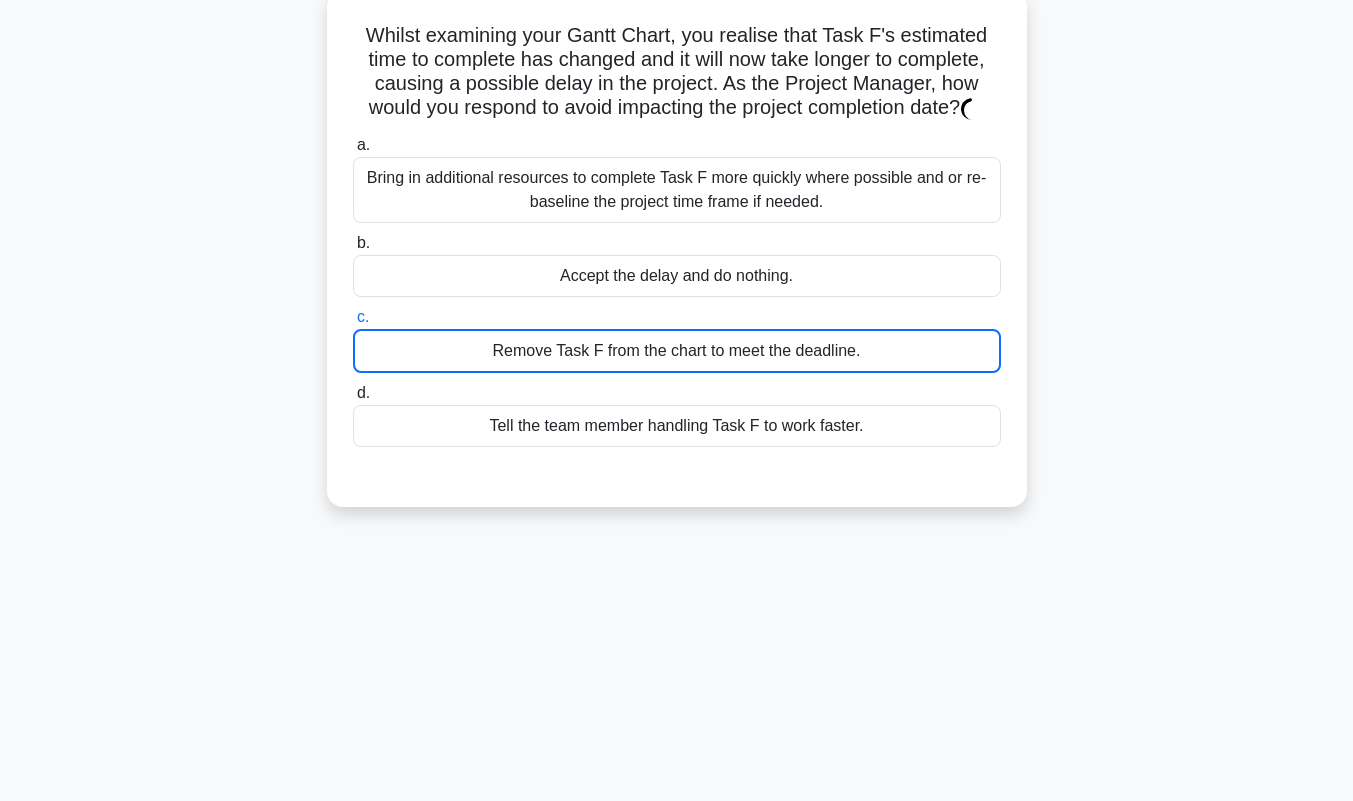 click on "Remove Task F from the chart to meet the deadline." at bounding box center (677, 351) 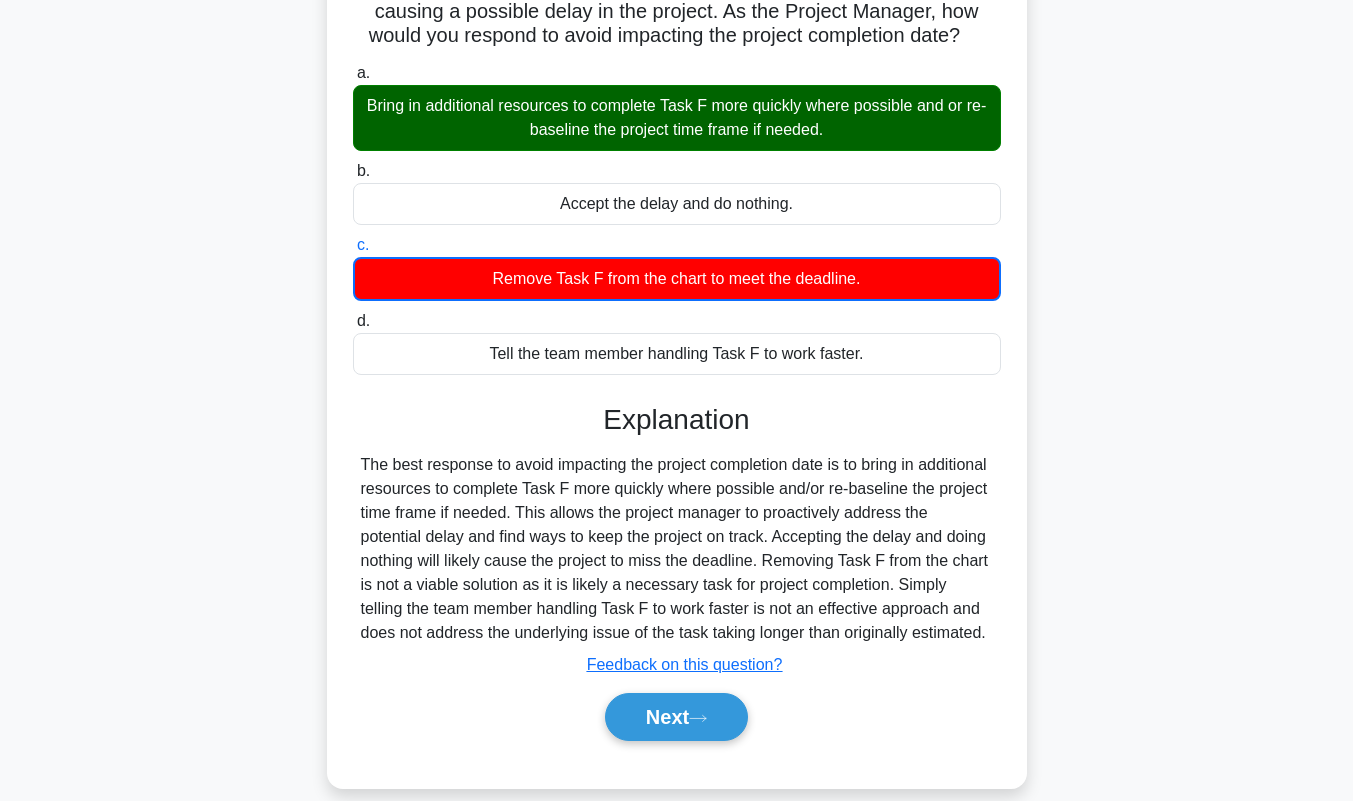 scroll, scrollTop: 278, scrollLeft: 0, axis: vertical 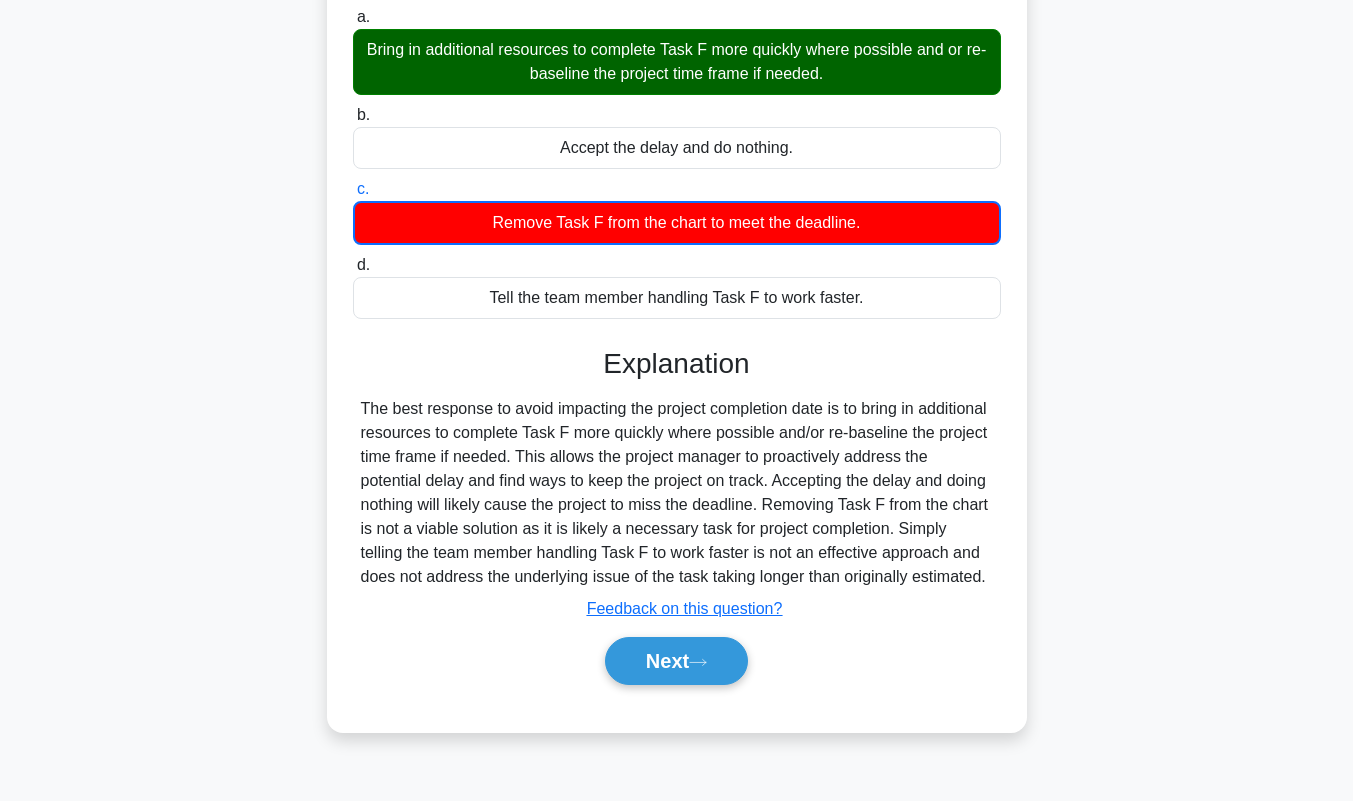 click 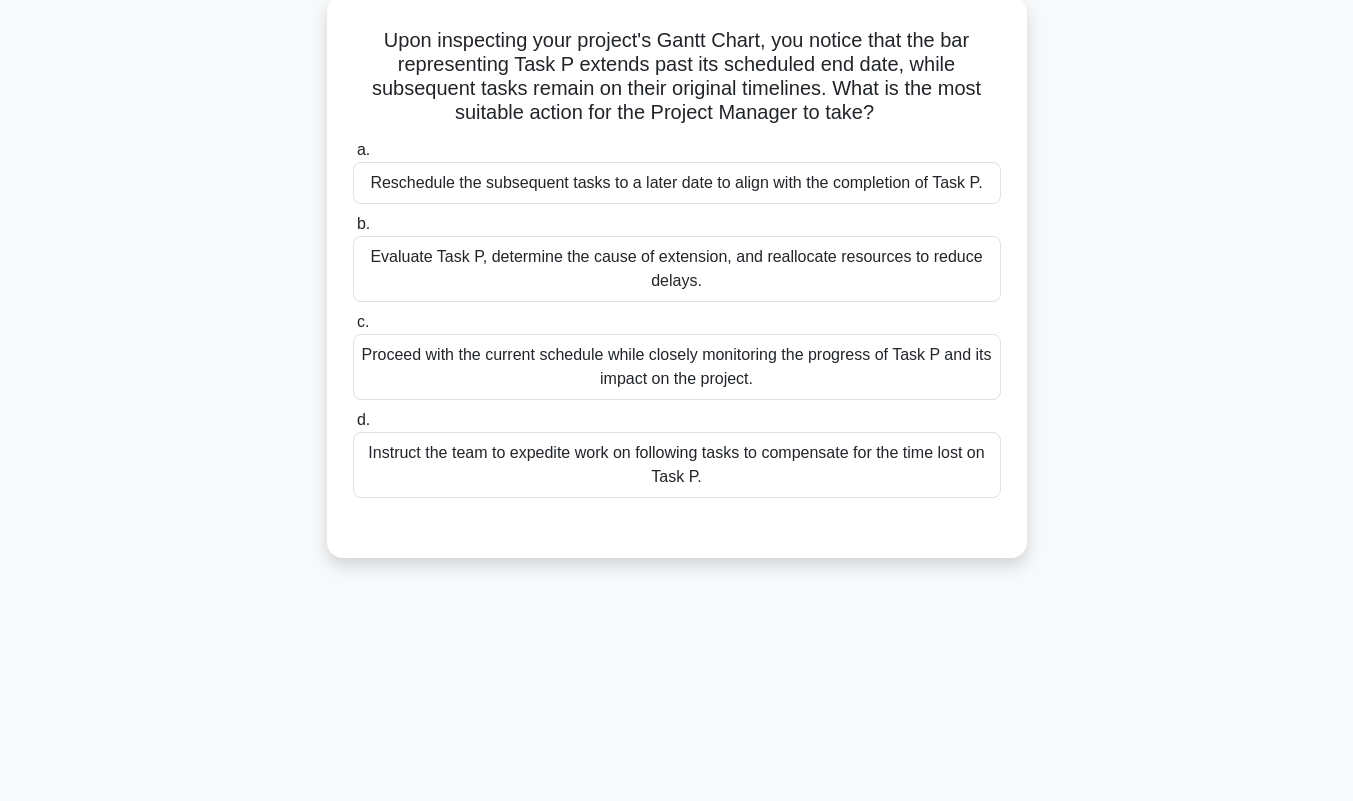 scroll, scrollTop: 141, scrollLeft: 0, axis: vertical 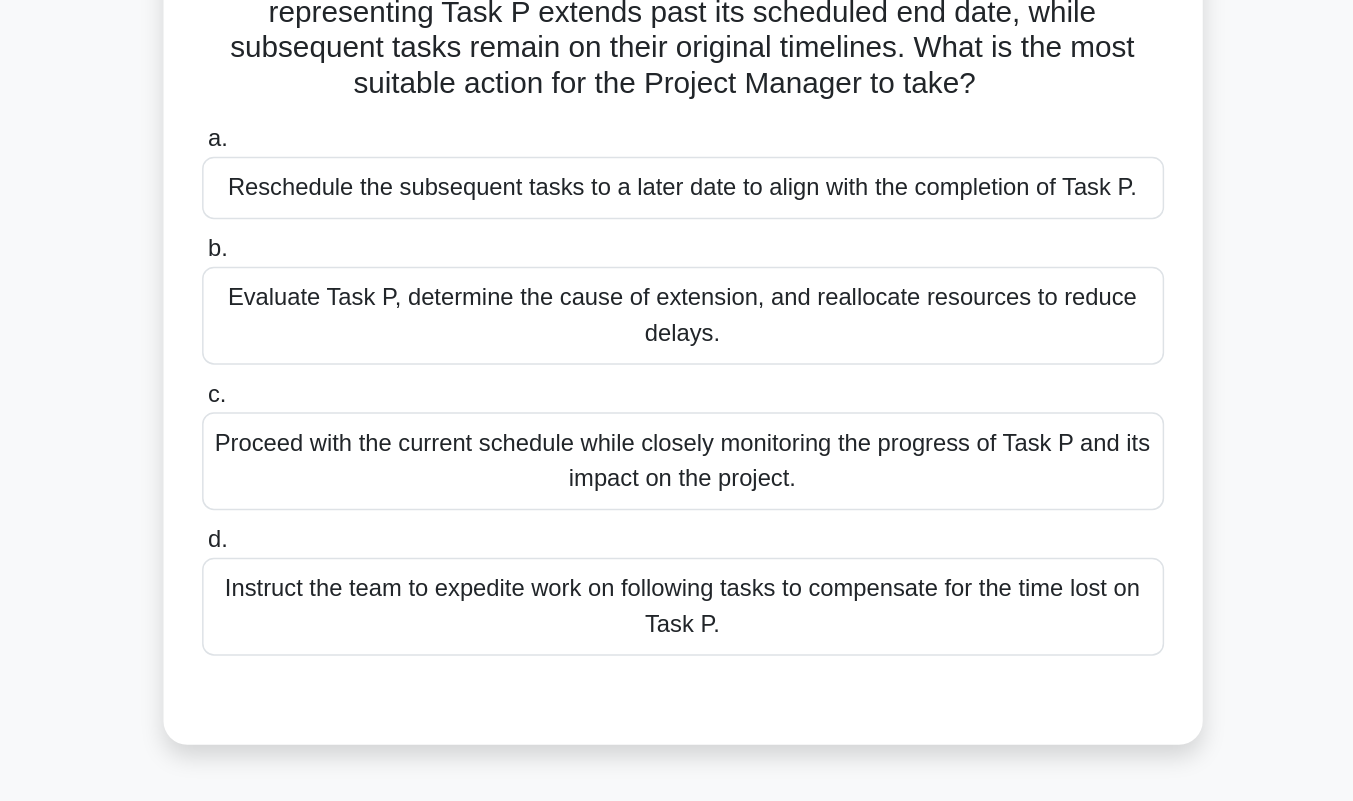 click on "Evaluate Task P, determine the cause of extension, and reallocate resources to reduce delays." at bounding box center [677, 273] 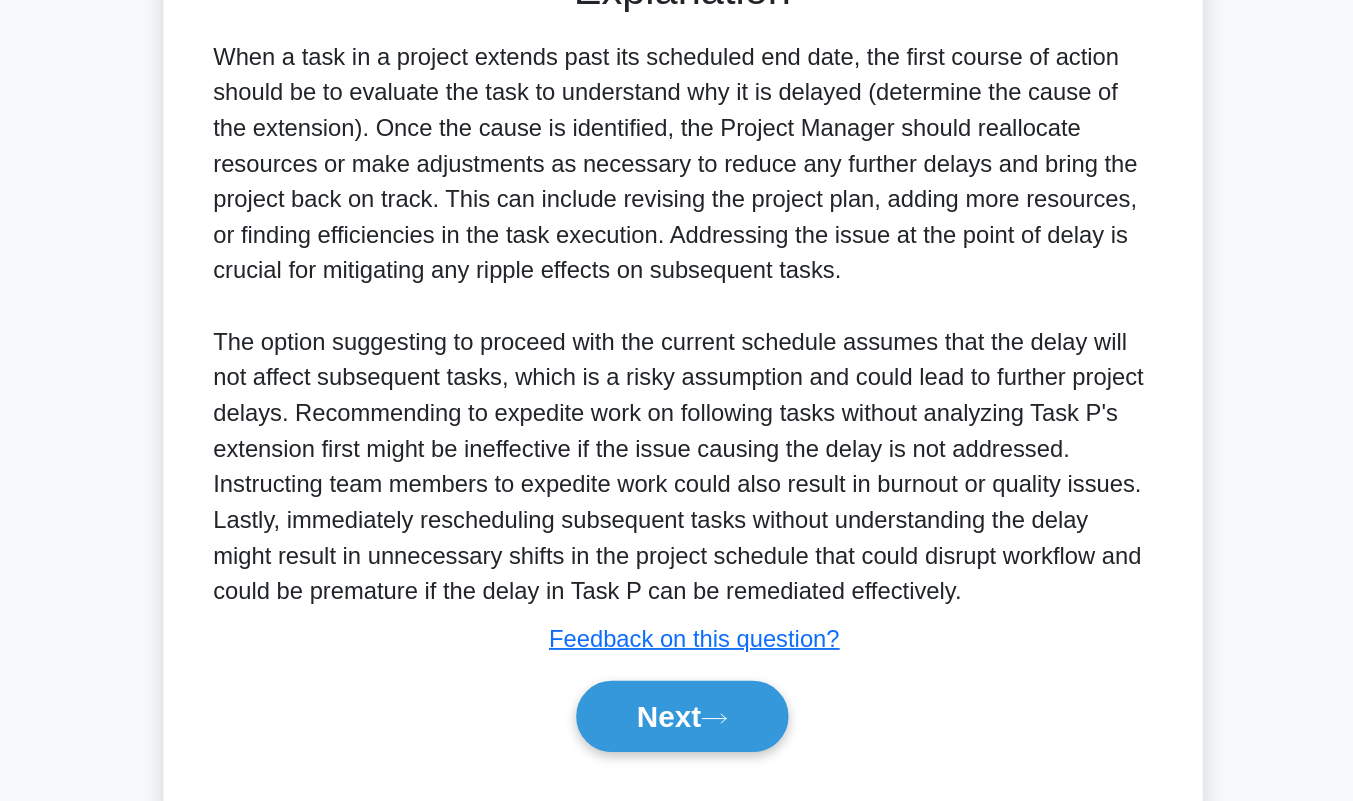 scroll, scrollTop: 481, scrollLeft: 0, axis: vertical 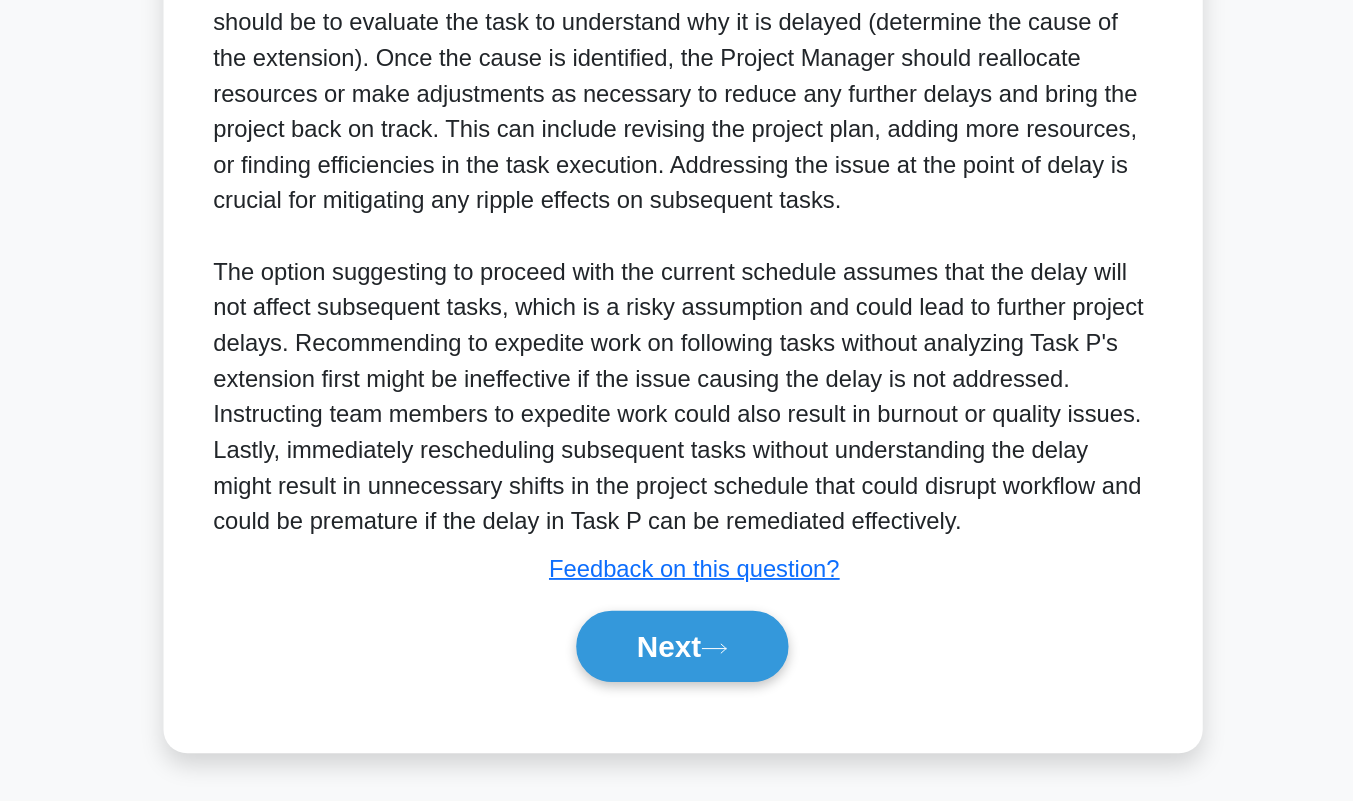 click on "Next" at bounding box center [676, 697] 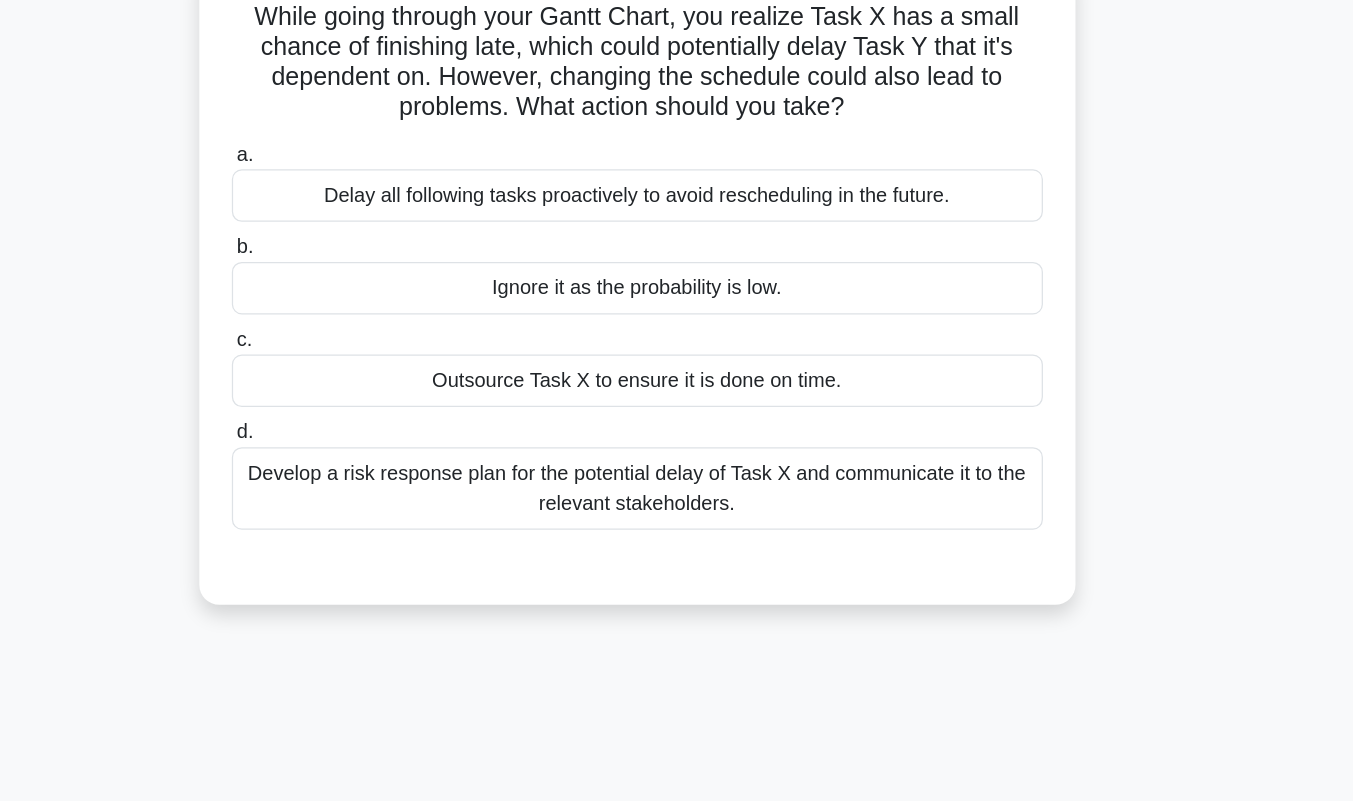 scroll, scrollTop: 165, scrollLeft: 0, axis: vertical 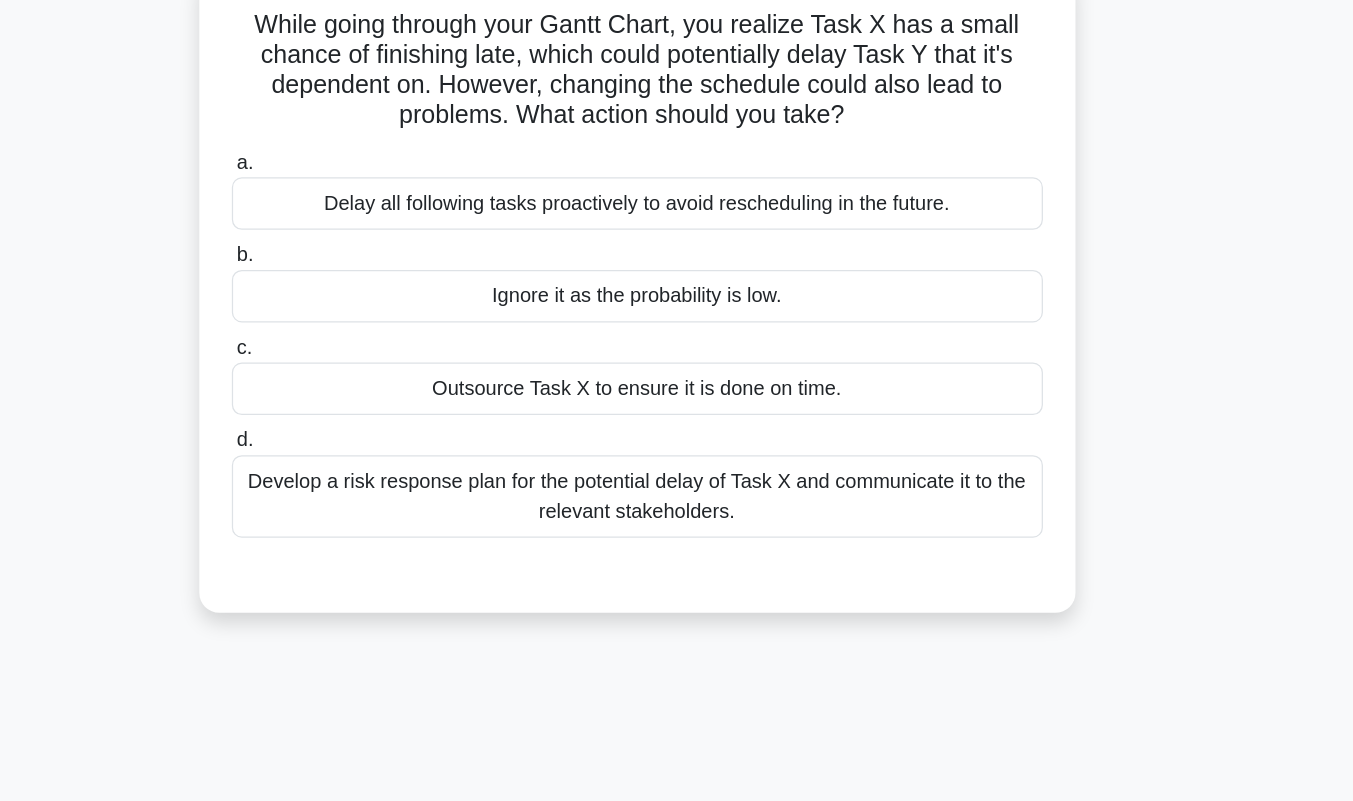 click on "Develop a risk response plan for the potential delay of Task X and communicate it to the relevant stakeholders." at bounding box center (677, 397) 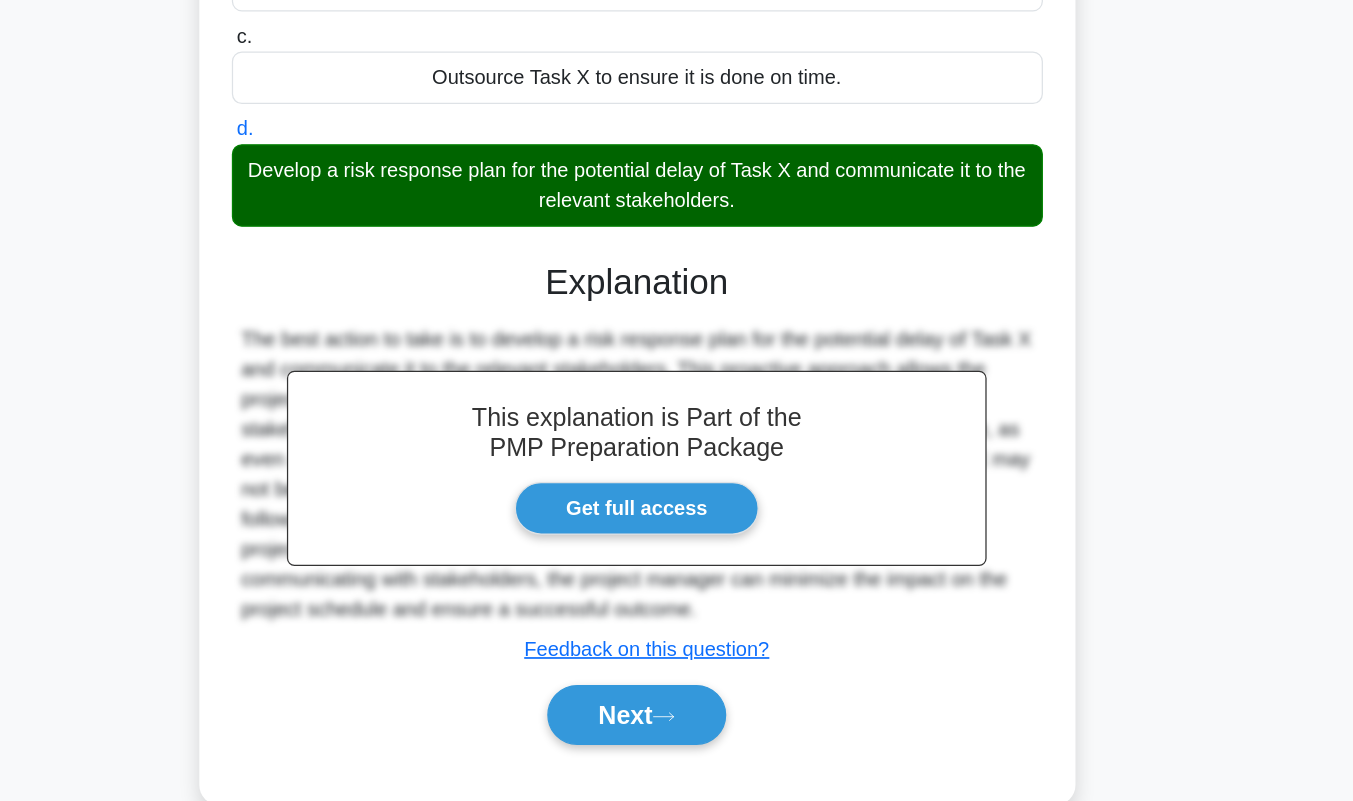 scroll, scrollTop: 289, scrollLeft: 0, axis: vertical 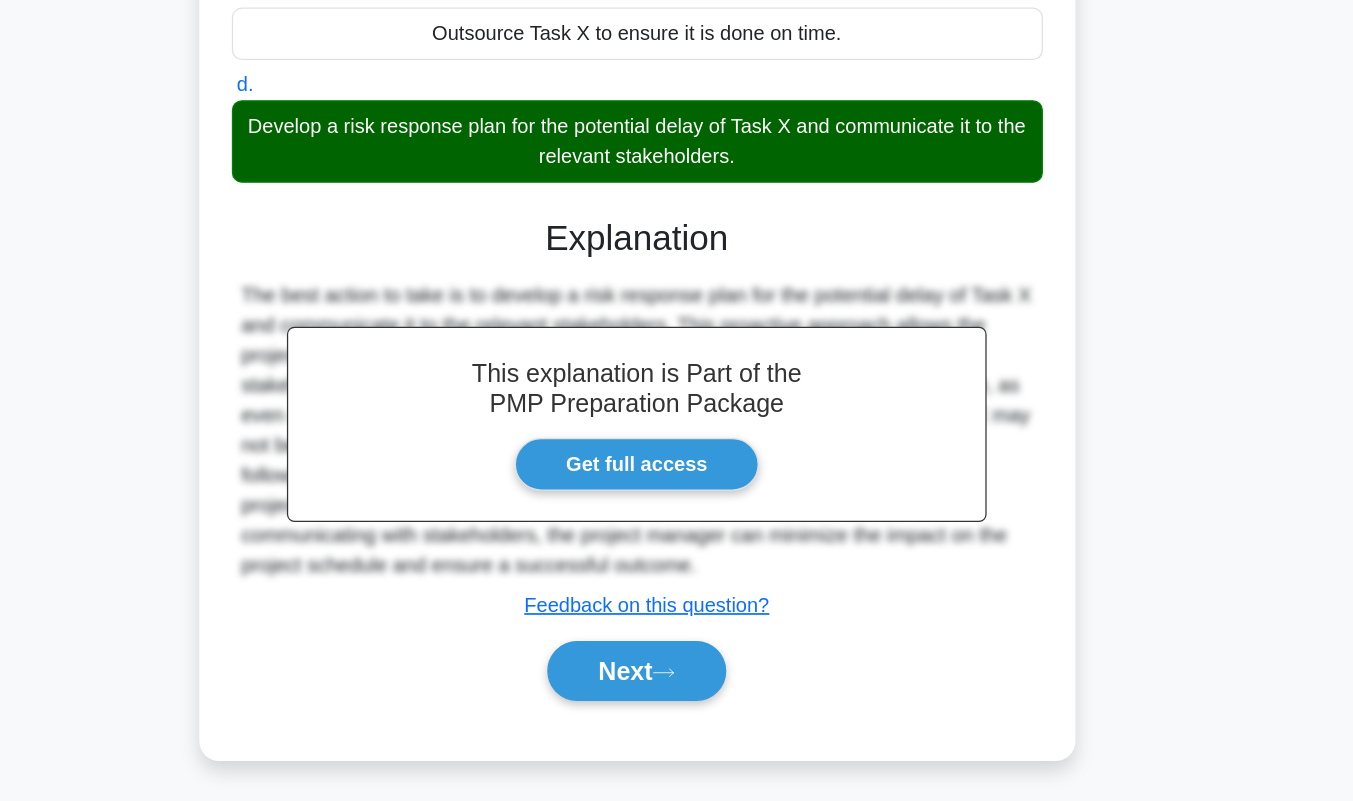 click on "Next" at bounding box center [676, 697] 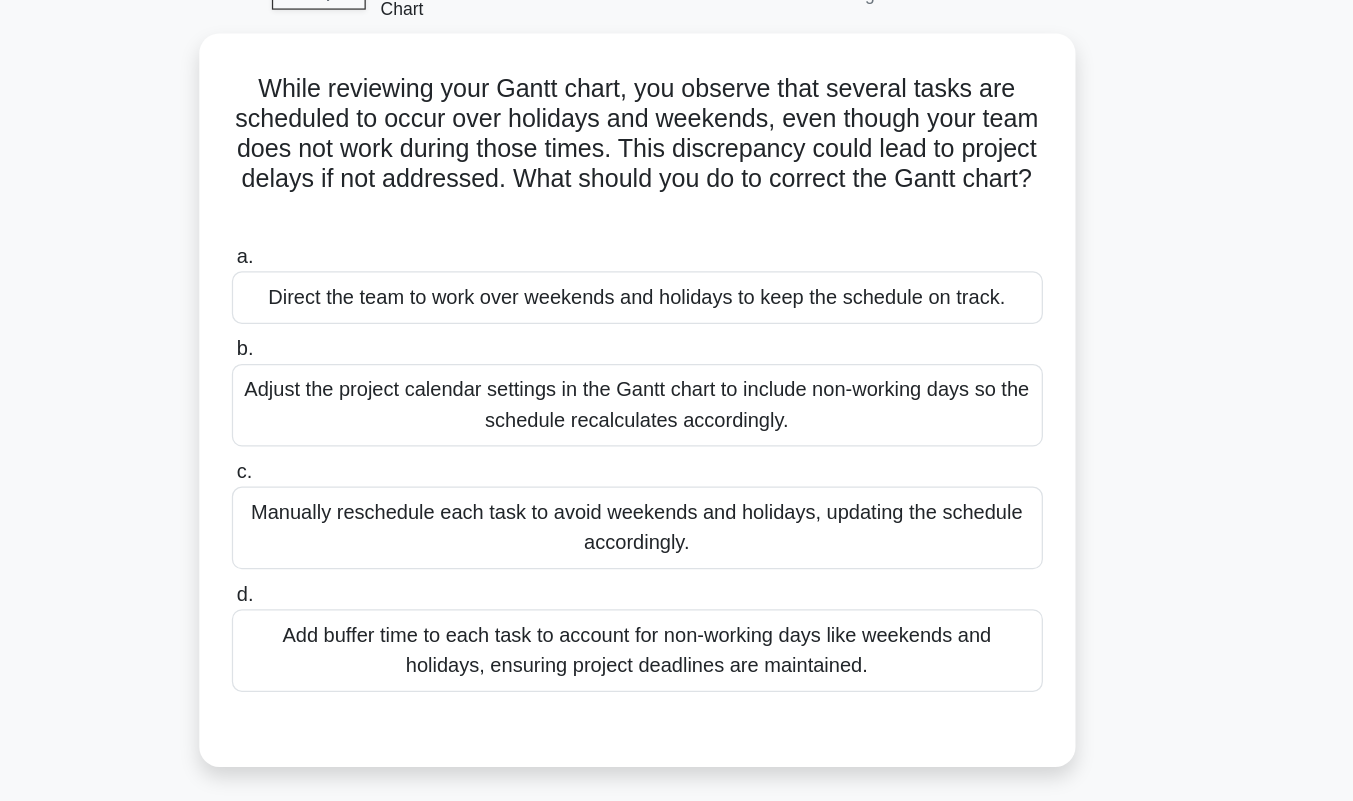 scroll, scrollTop: 112, scrollLeft: 0, axis: vertical 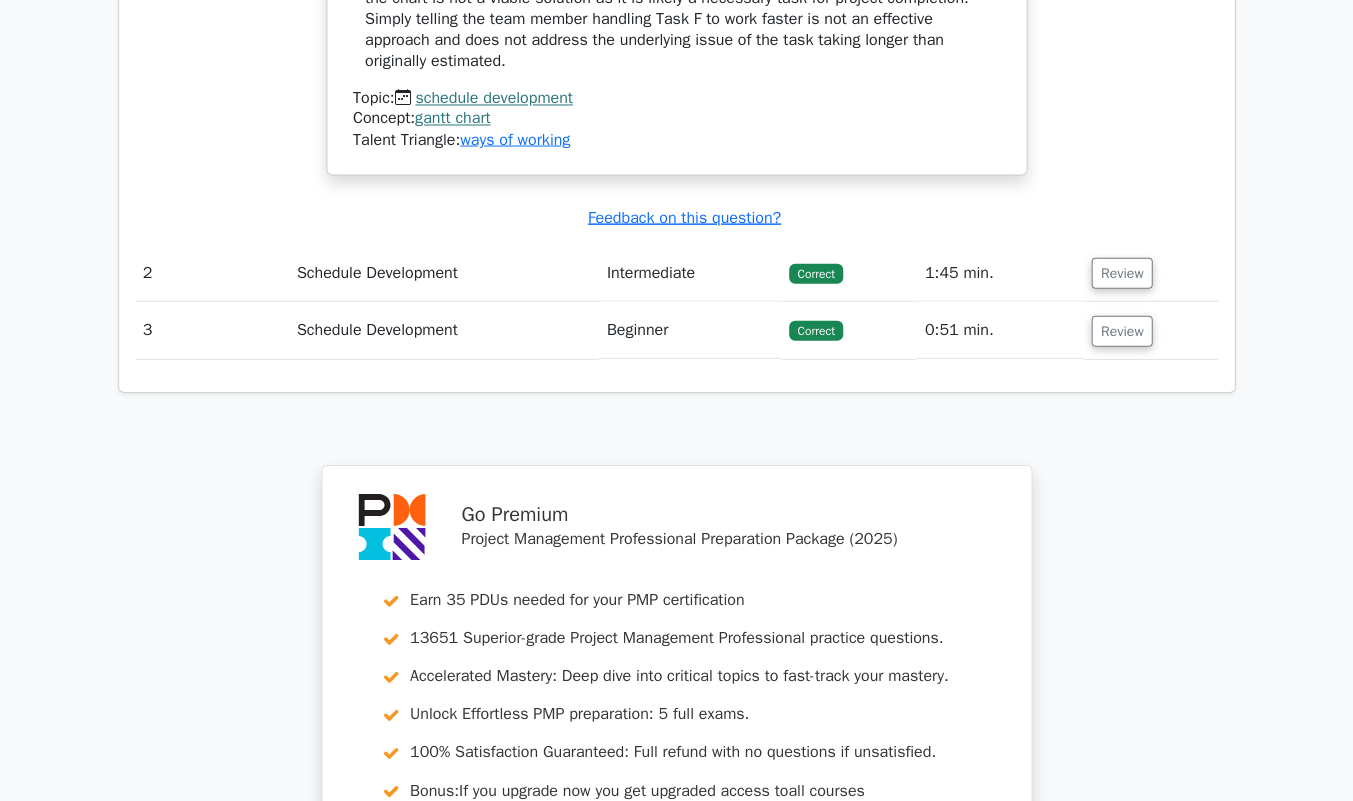 click on "Review" at bounding box center [1121, 330] 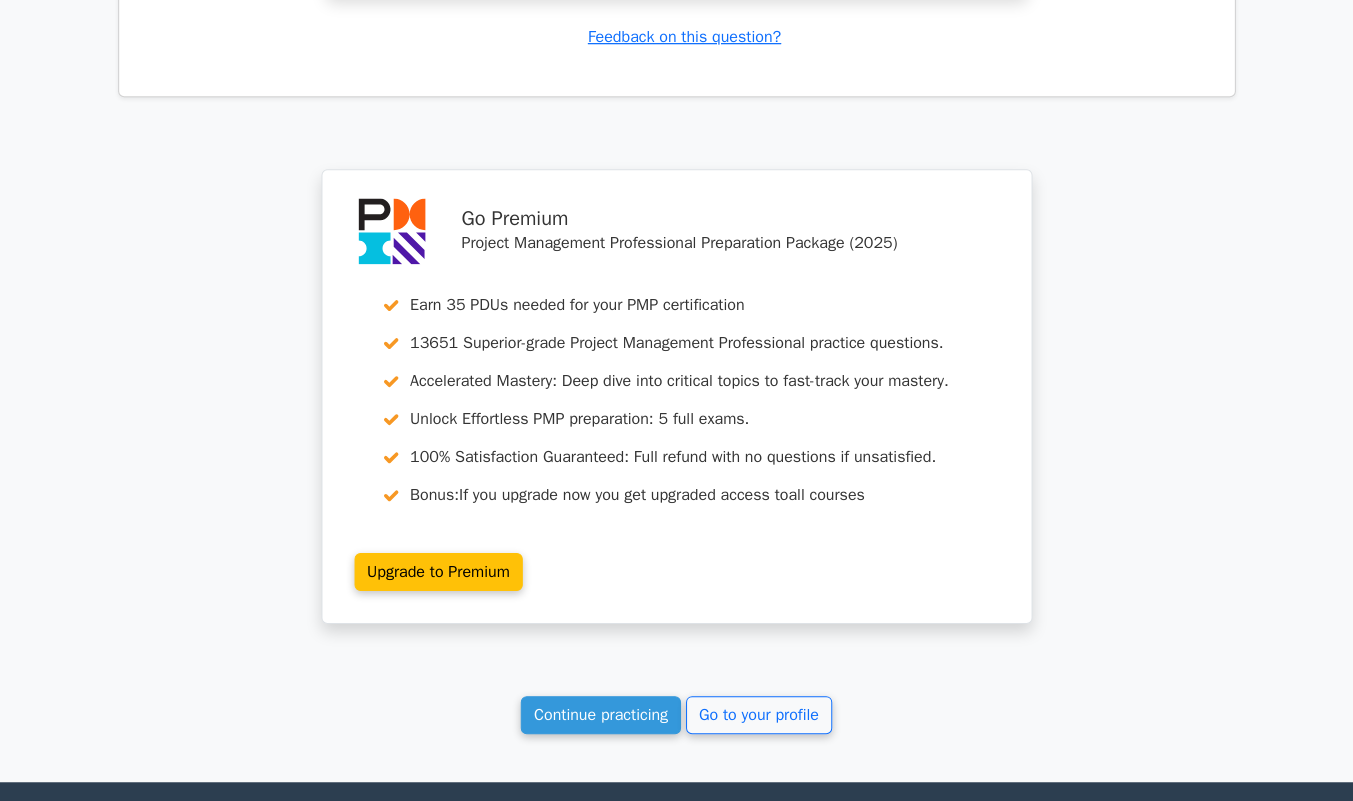 scroll, scrollTop: 3588, scrollLeft: 0, axis: vertical 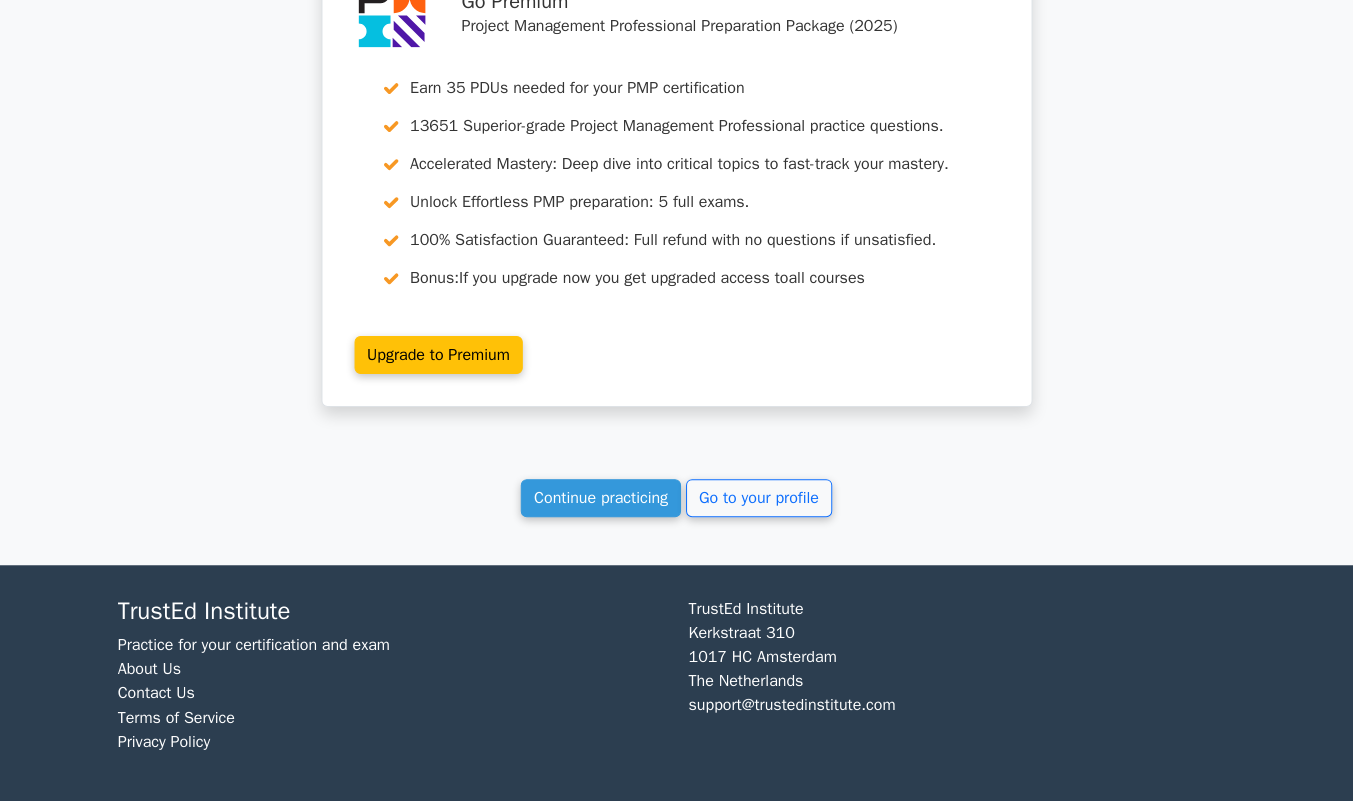 click on "Continue practicing" at bounding box center [601, 498] 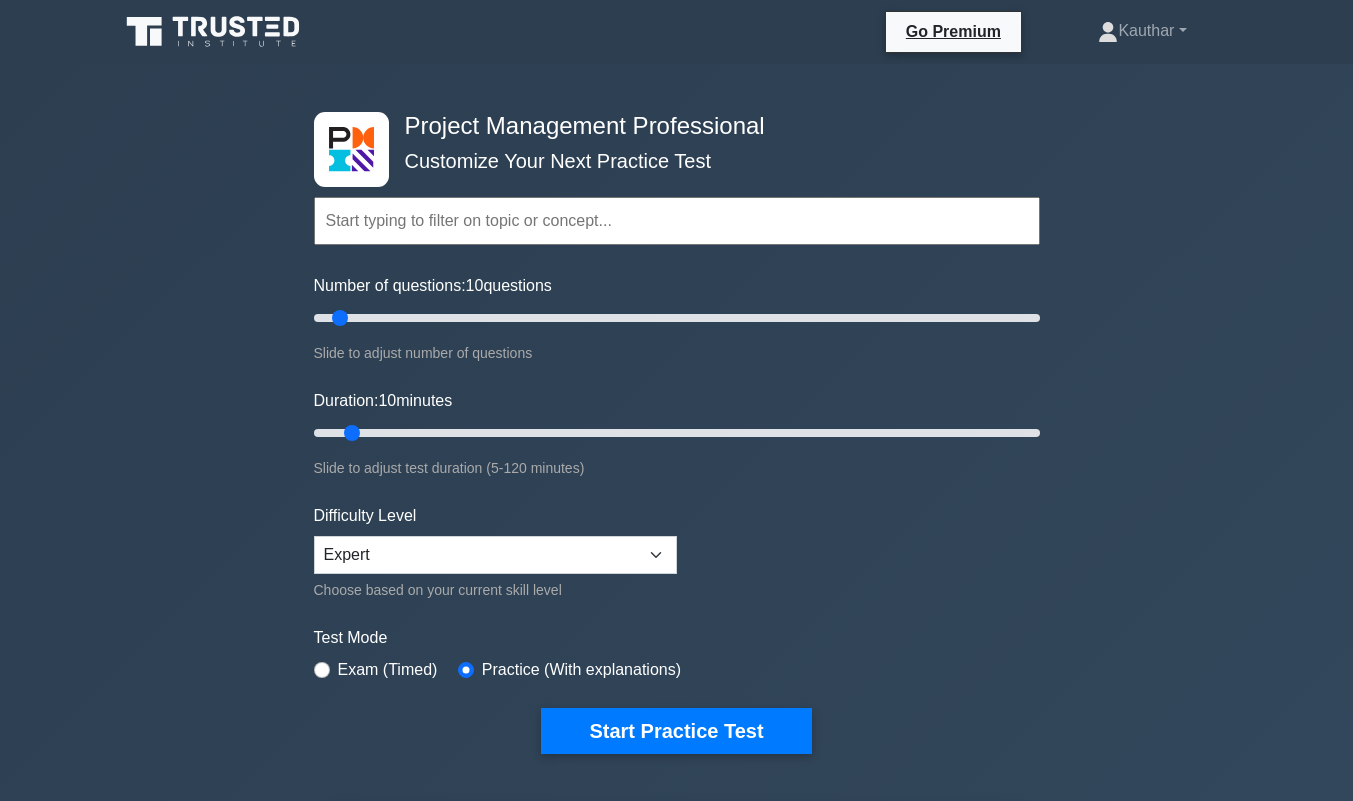 scroll, scrollTop: 0, scrollLeft: 0, axis: both 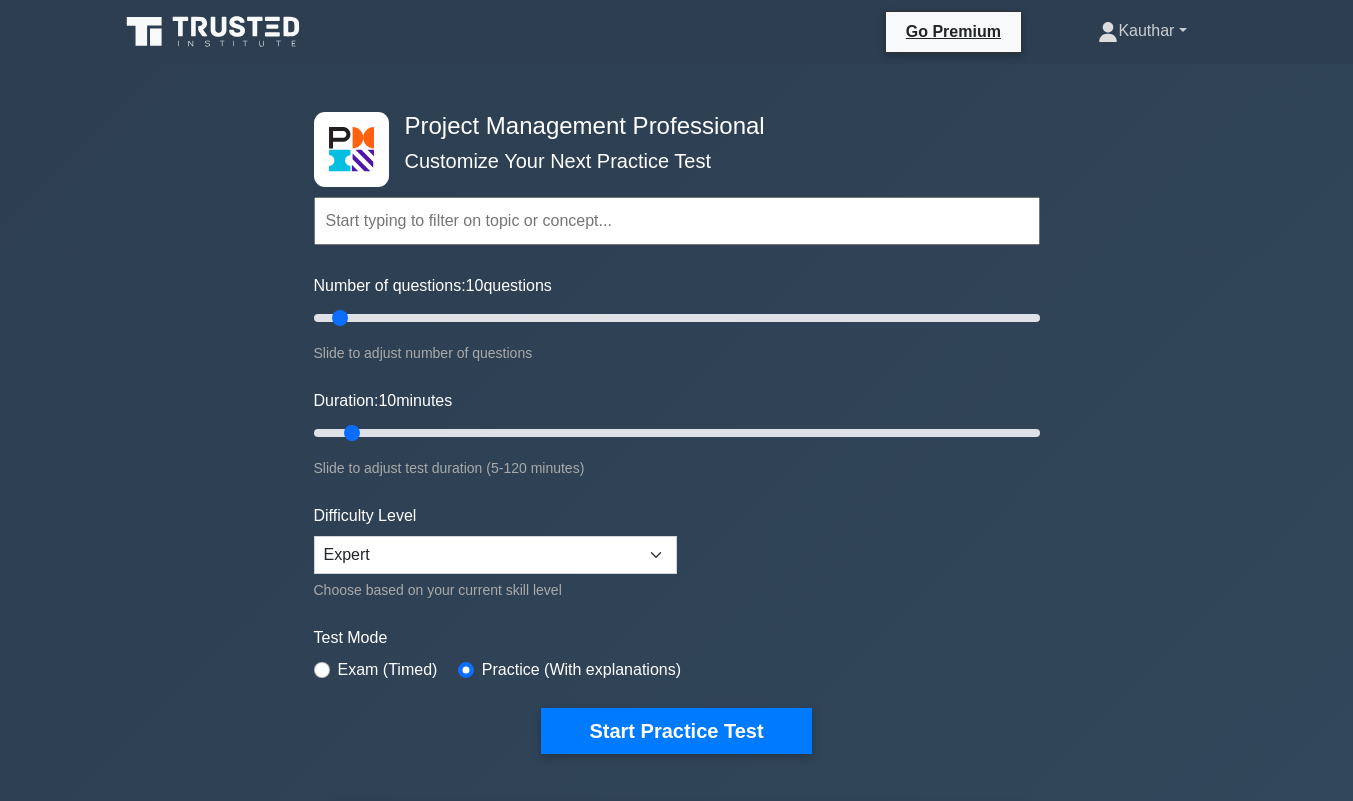 click on "Kauthar" at bounding box center (1142, 31) 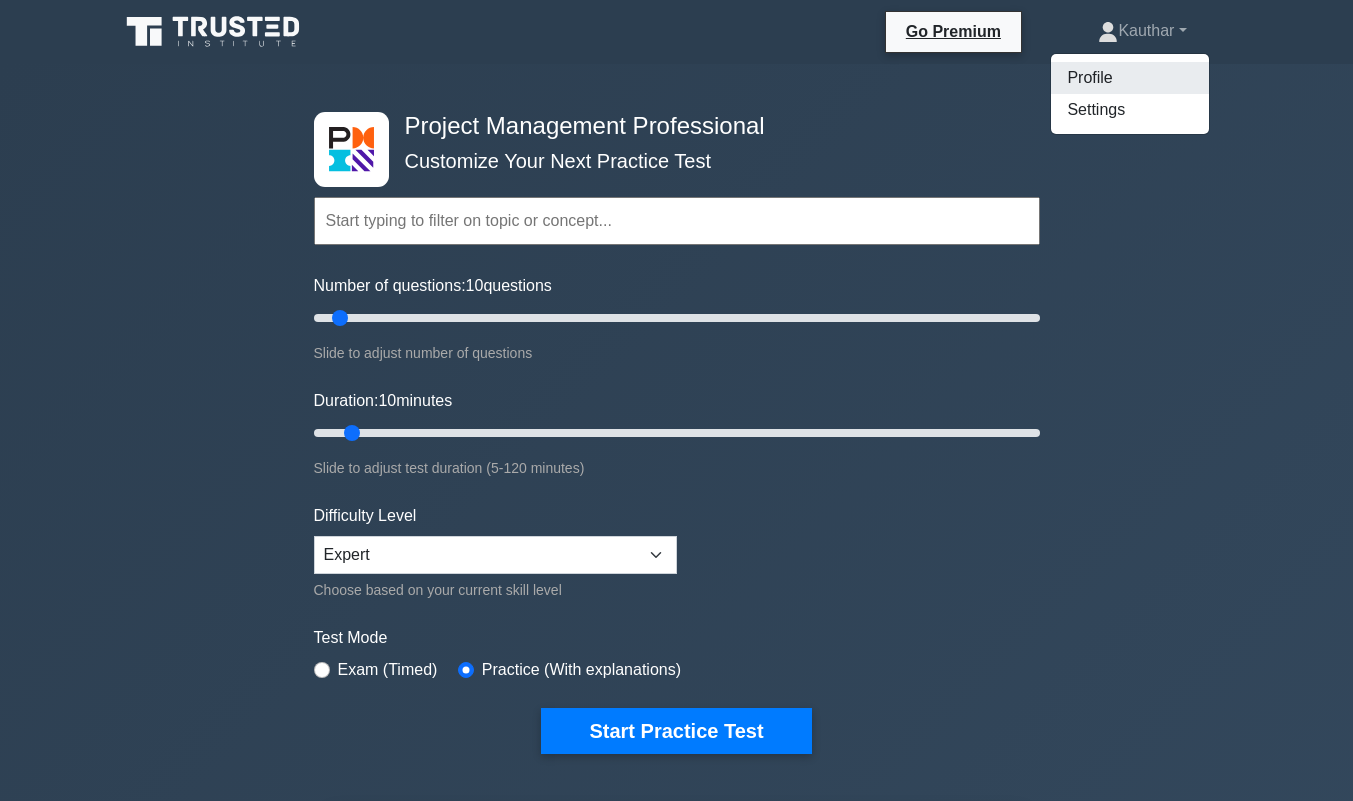 click on "Profile" at bounding box center [1130, 78] 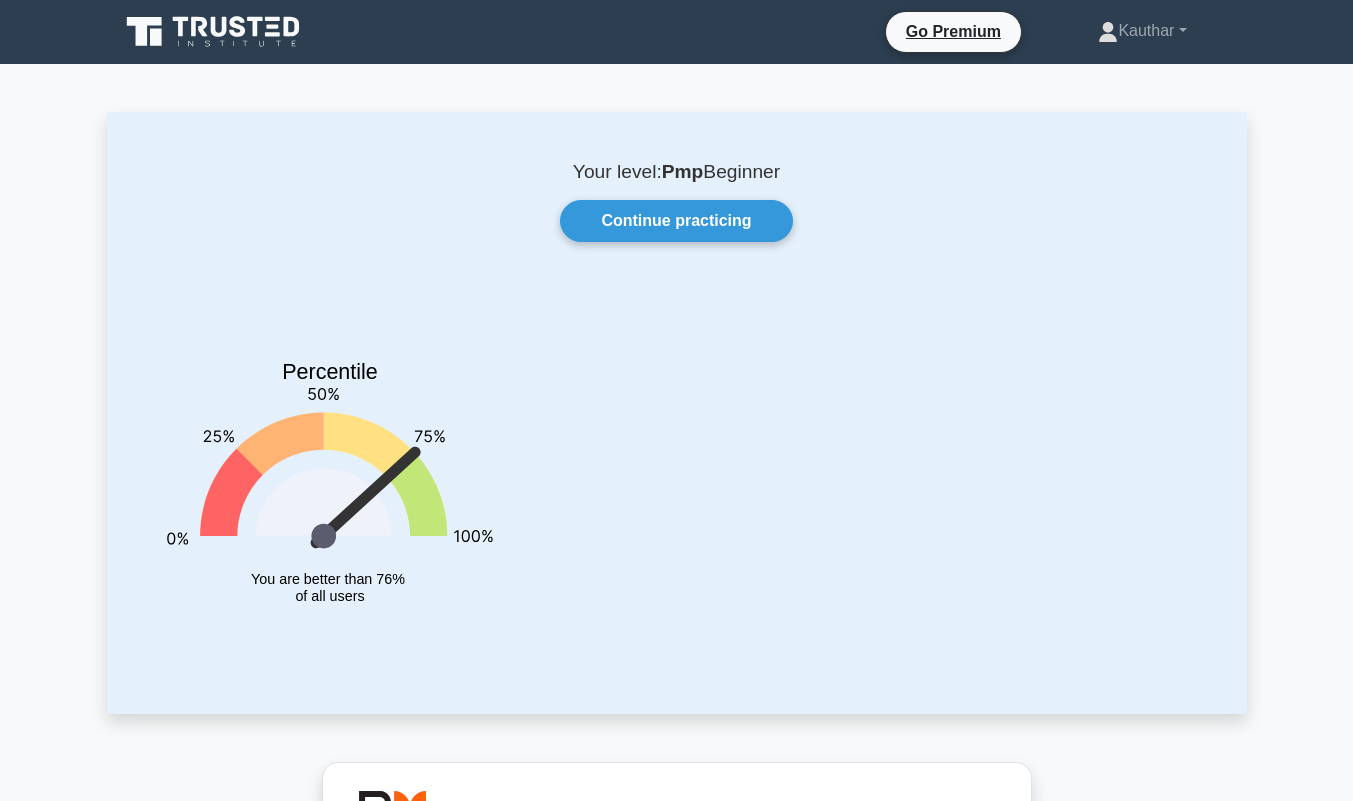 scroll, scrollTop: 0, scrollLeft: 0, axis: both 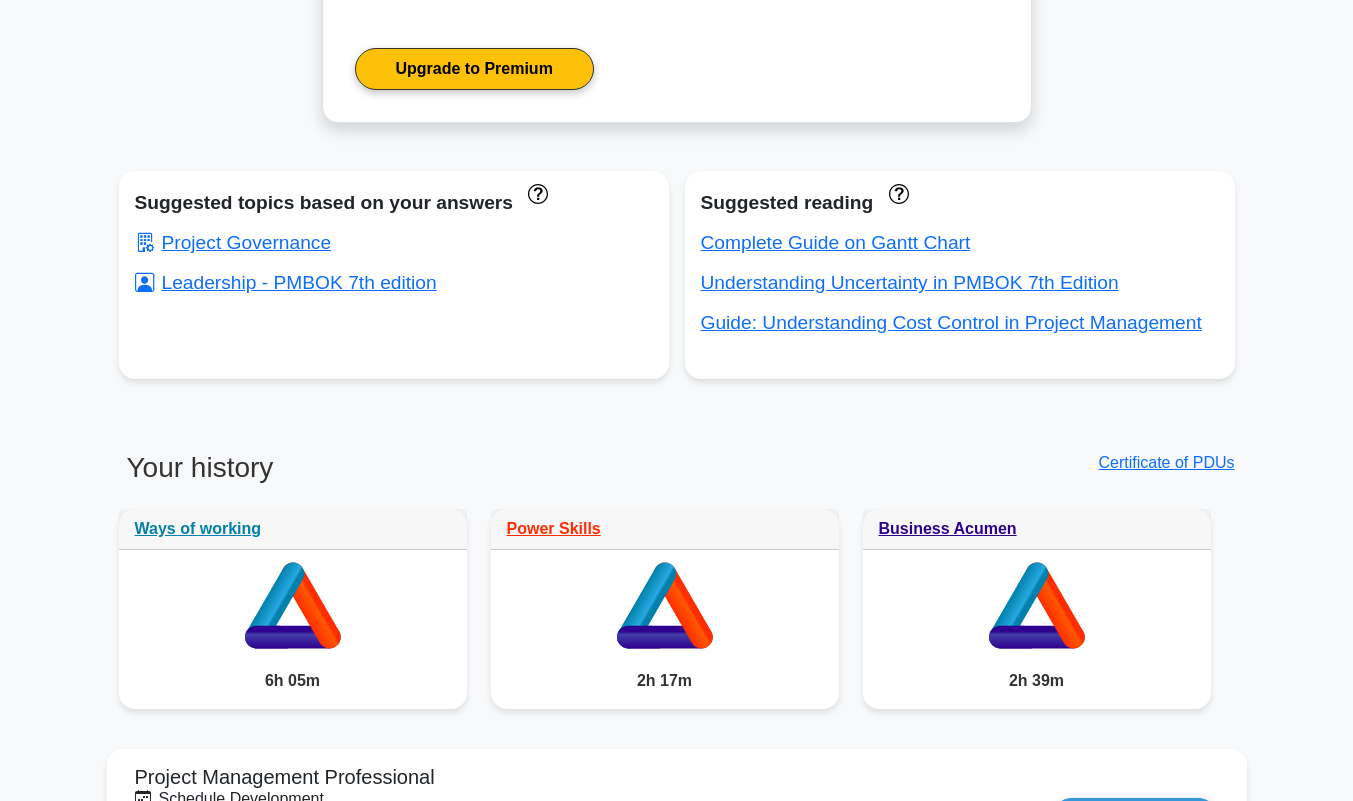 click on "Complete Guide on Gantt Chart" at bounding box center (836, 242) 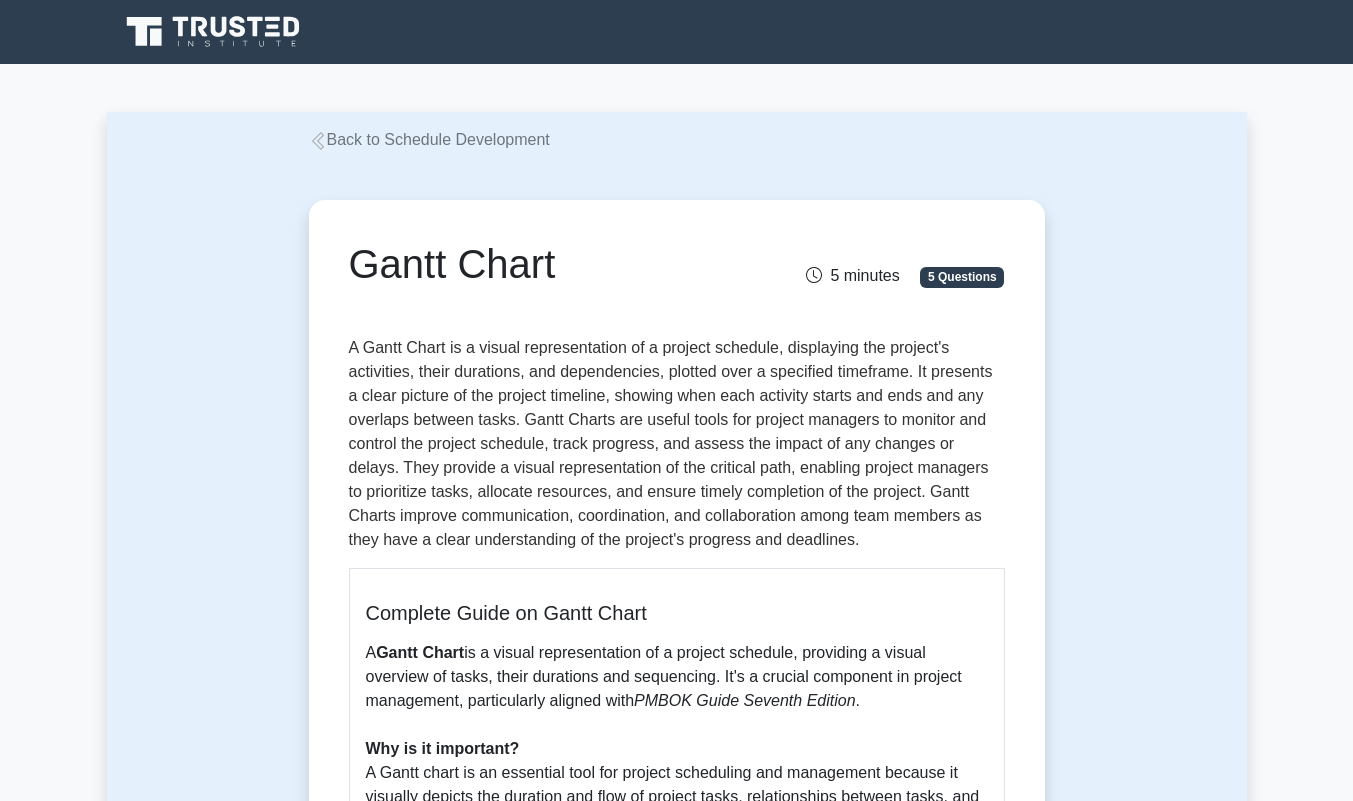 scroll, scrollTop: 233, scrollLeft: 0, axis: vertical 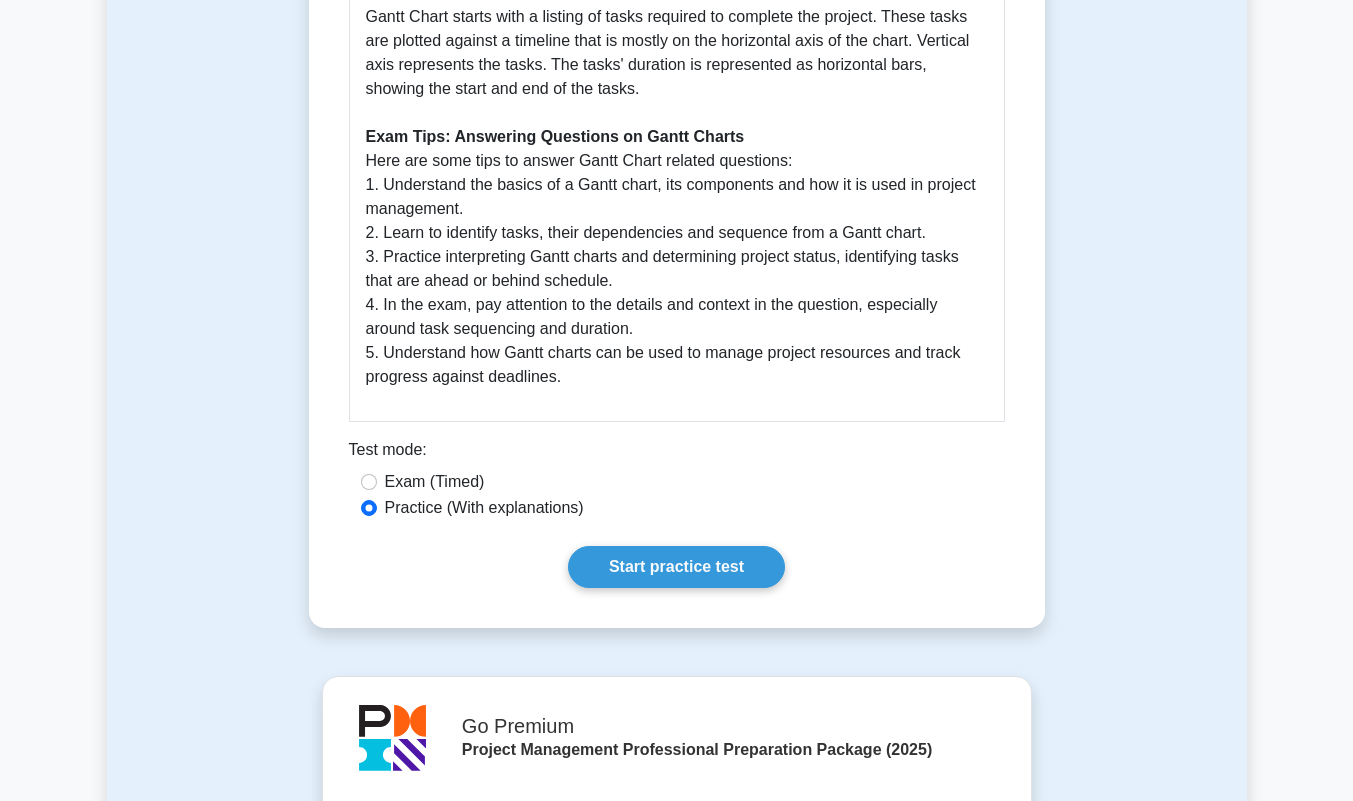click on "Start practice test" at bounding box center [676, 567] 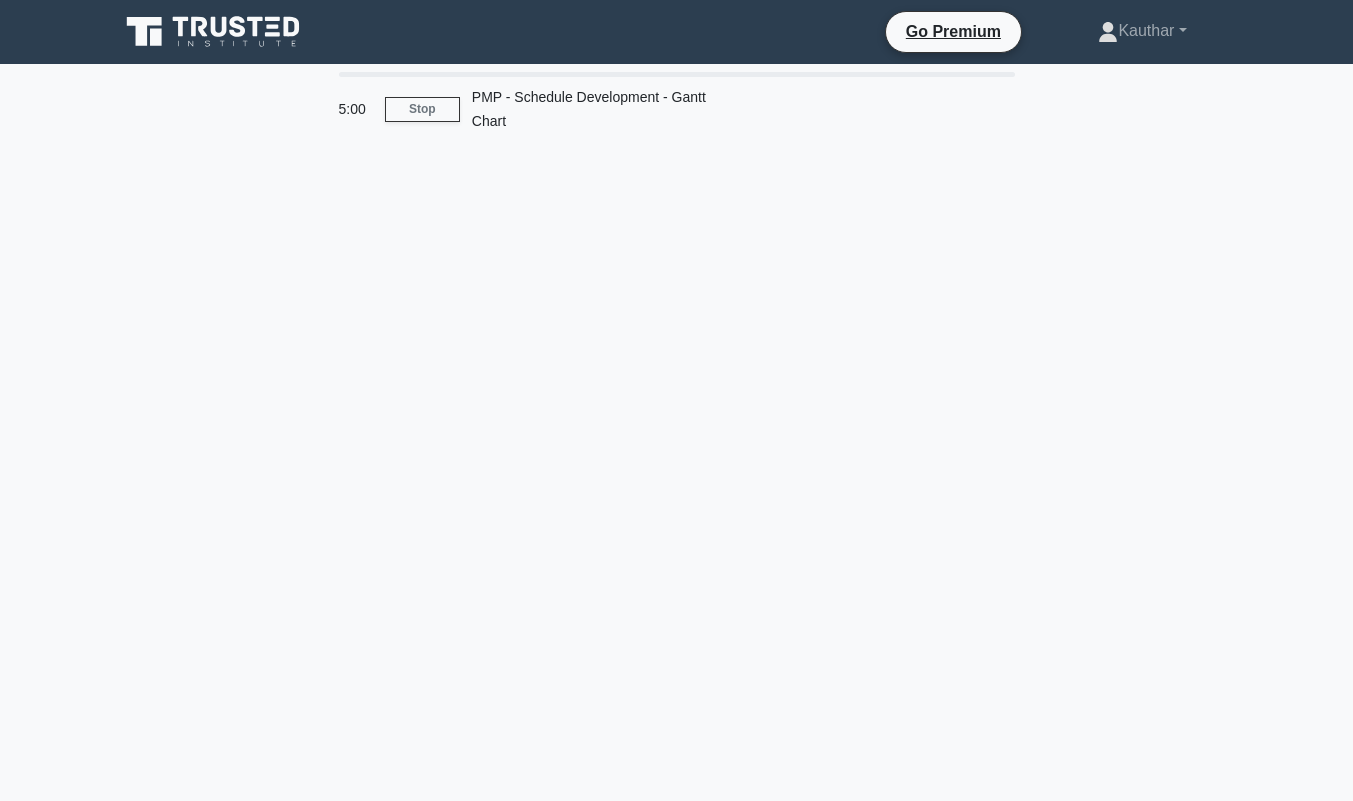 scroll, scrollTop: 0, scrollLeft: 0, axis: both 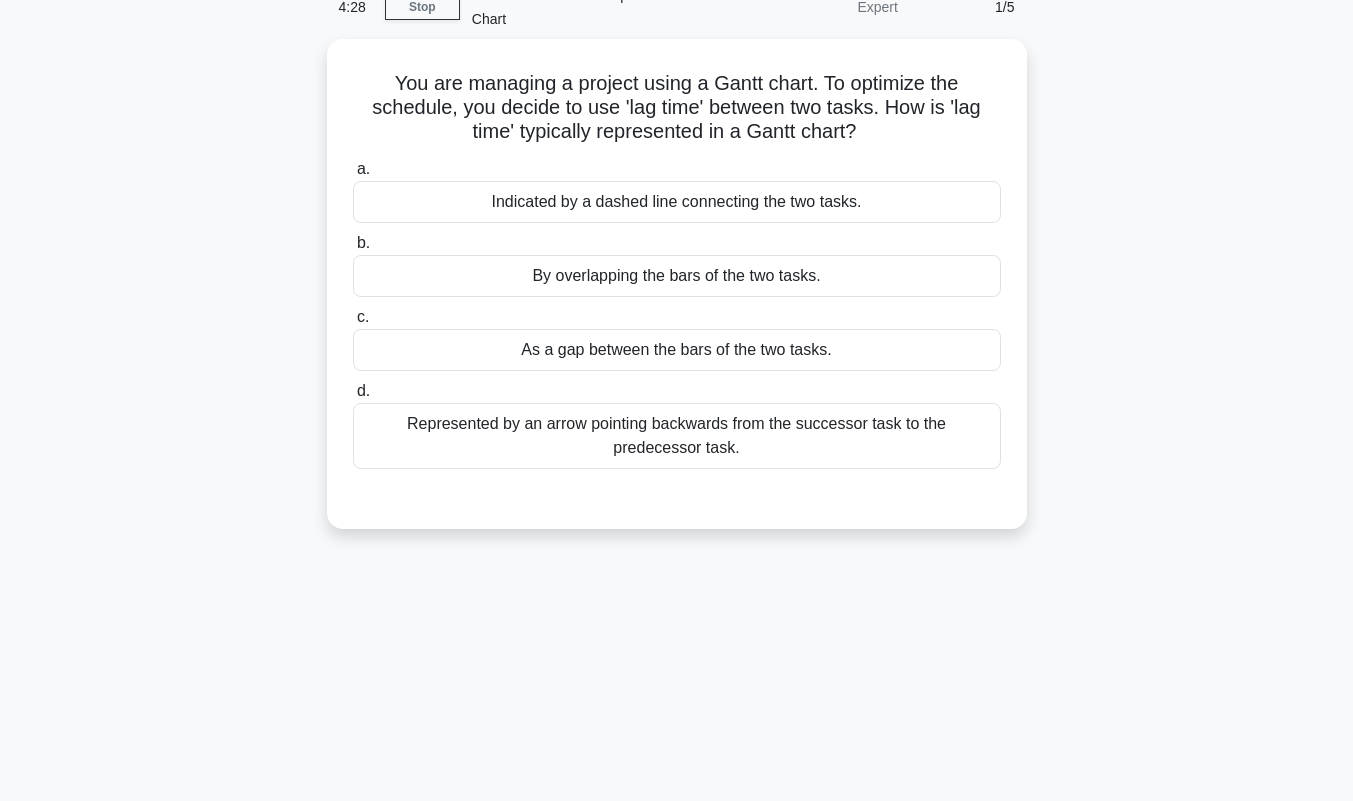 click on "Represented by an arrow pointing backwards from the successor task to the predecessor task." at bounding box center [677, 436] 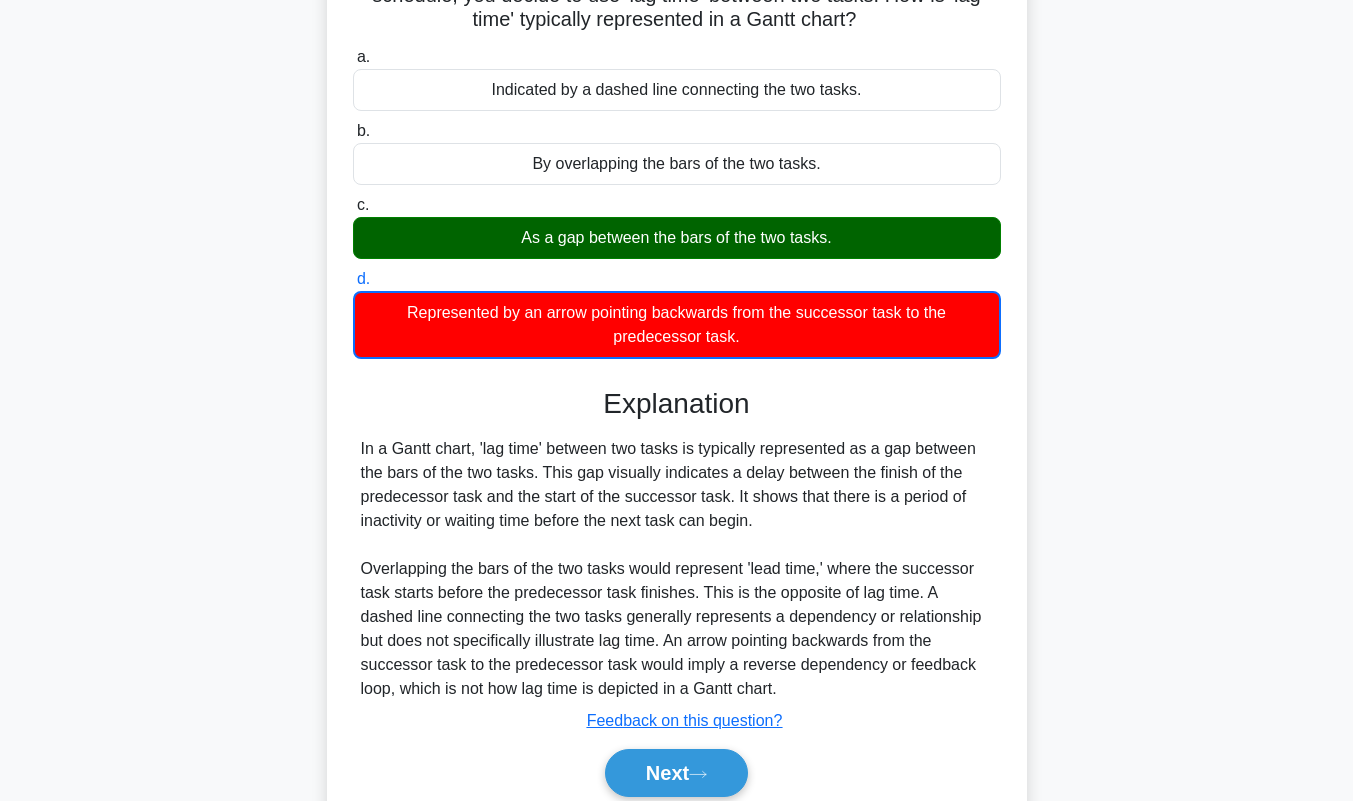 scroll, scrollTop: 291, scrollLeft: 0, axis: vertical 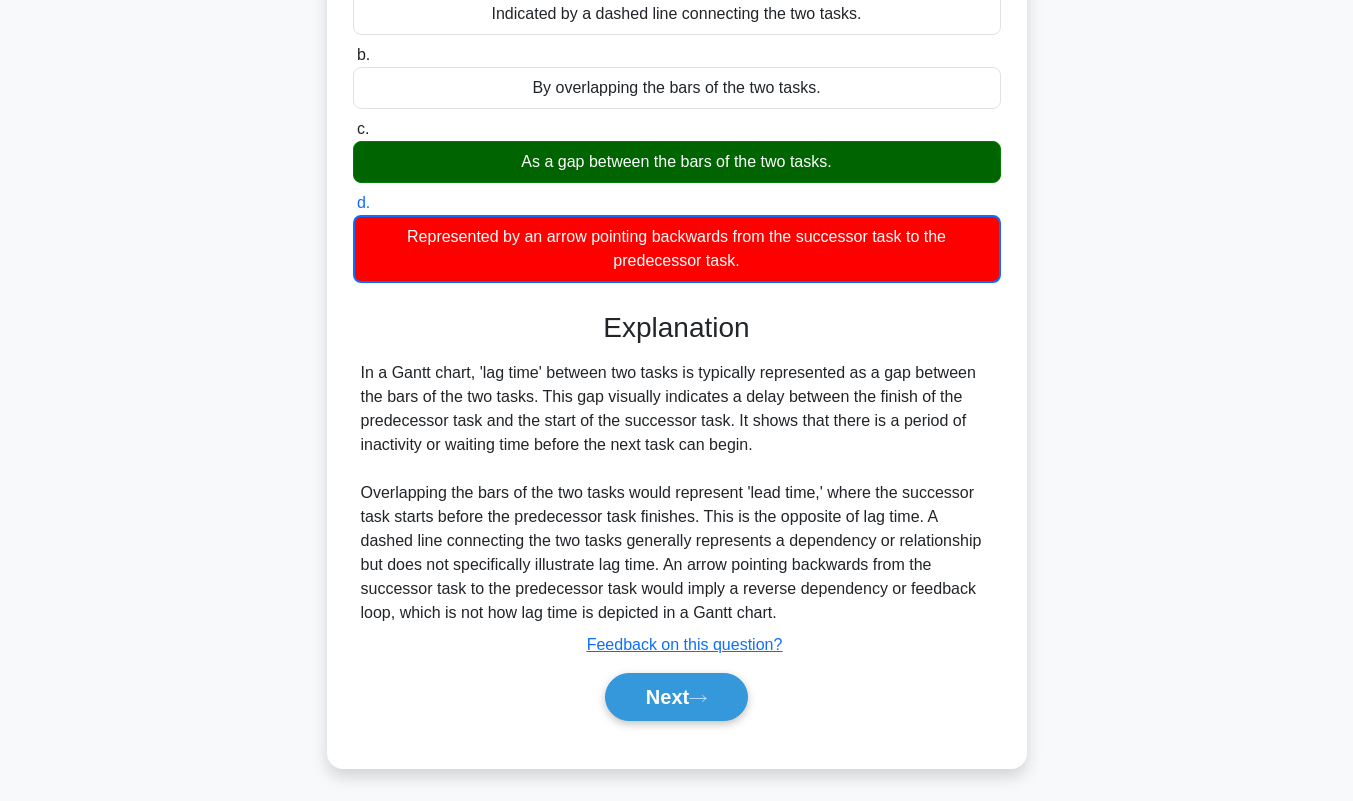 click on "Next" at bounding box center [676, 697] 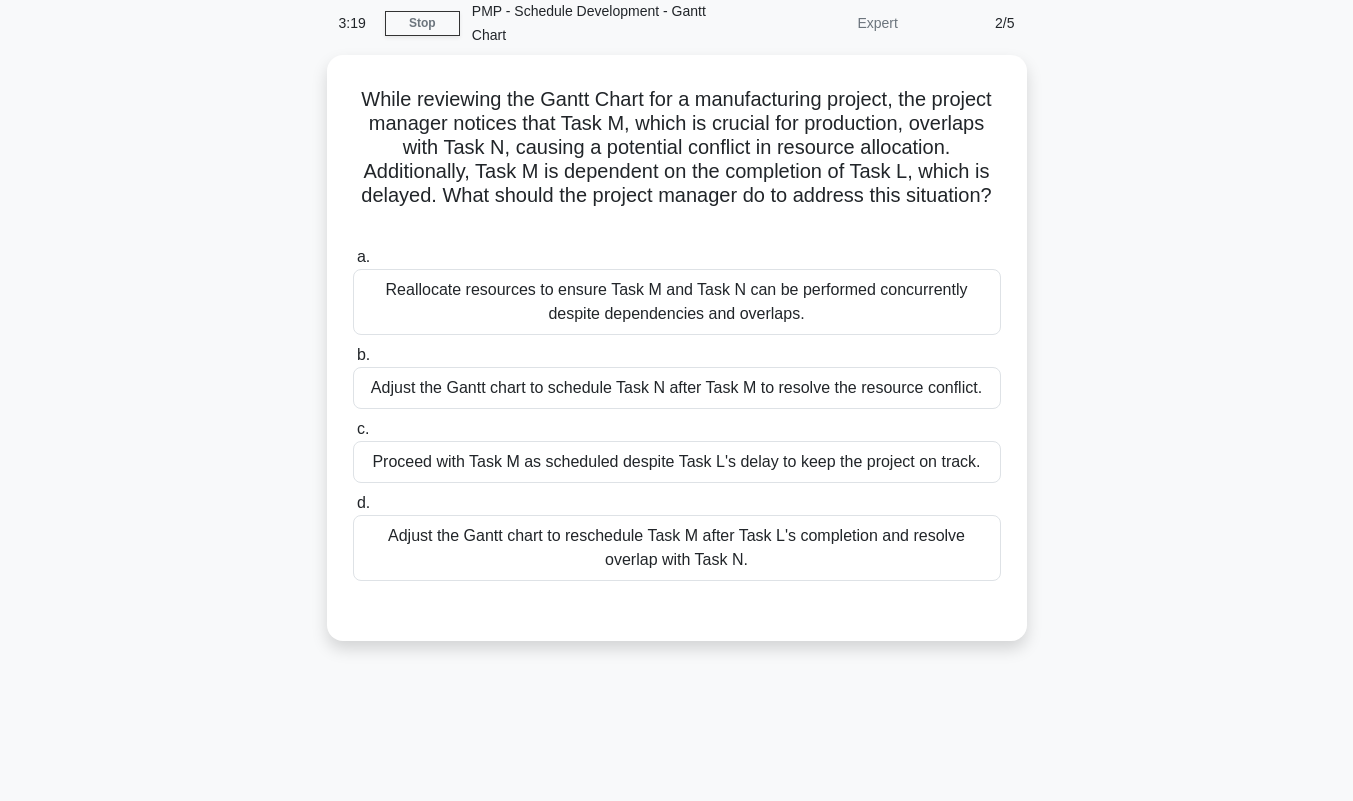 scroll, scrollTop: 86, scrollLeft: 0, axis: vertical 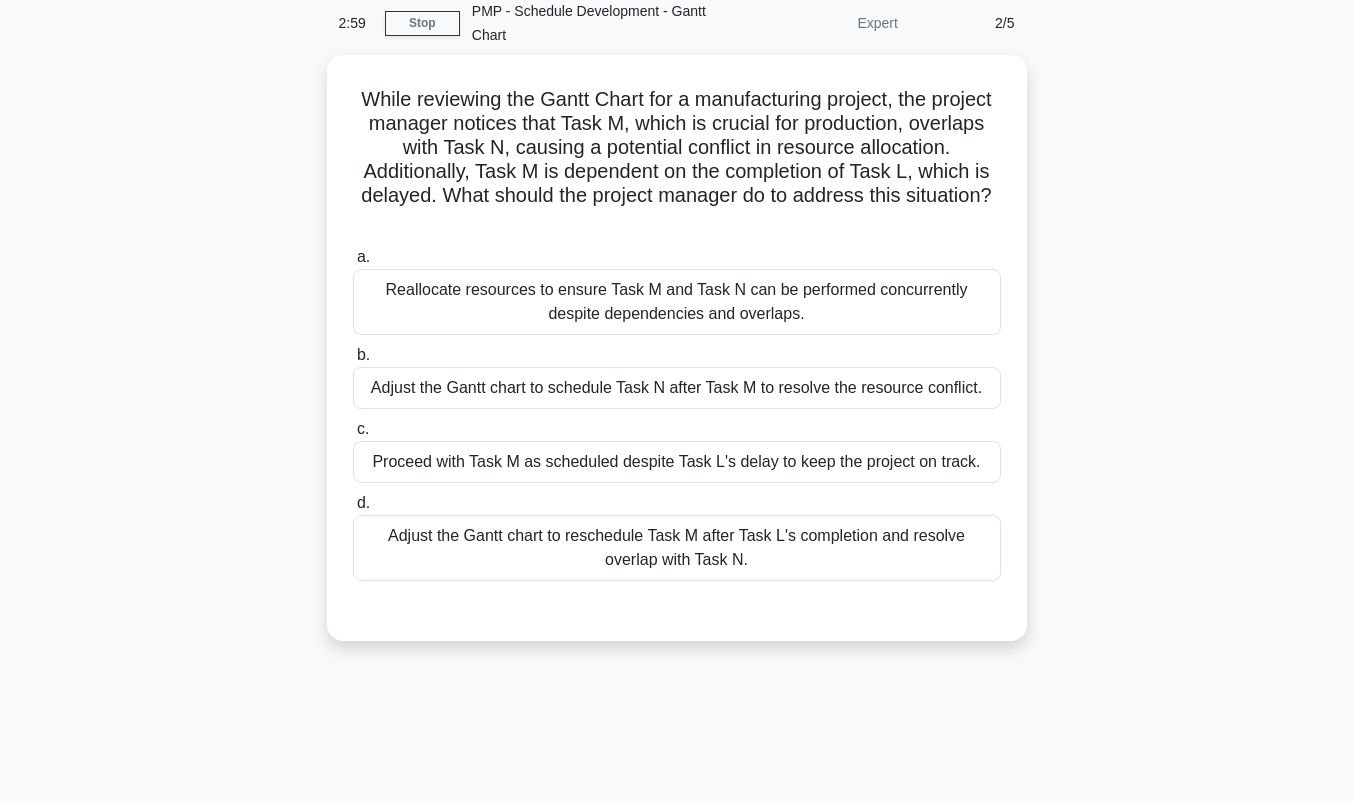 click on "Adjust the Gantt chart to reschedule Task M after Task L's completion and resolve overlap with Task N." at bounding box center (677, 548) 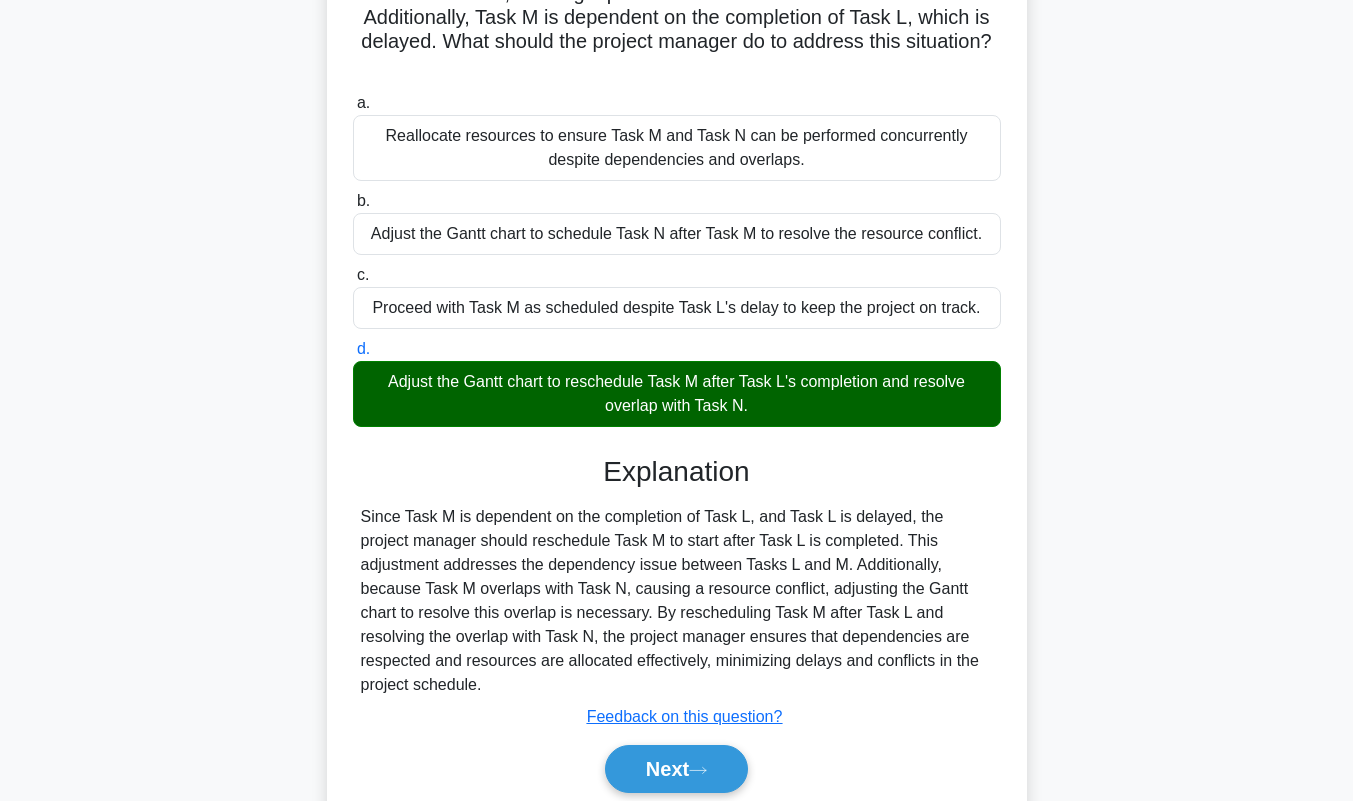 scroll, scrollTop: 289, scrollLeft: 0, axis: vertical 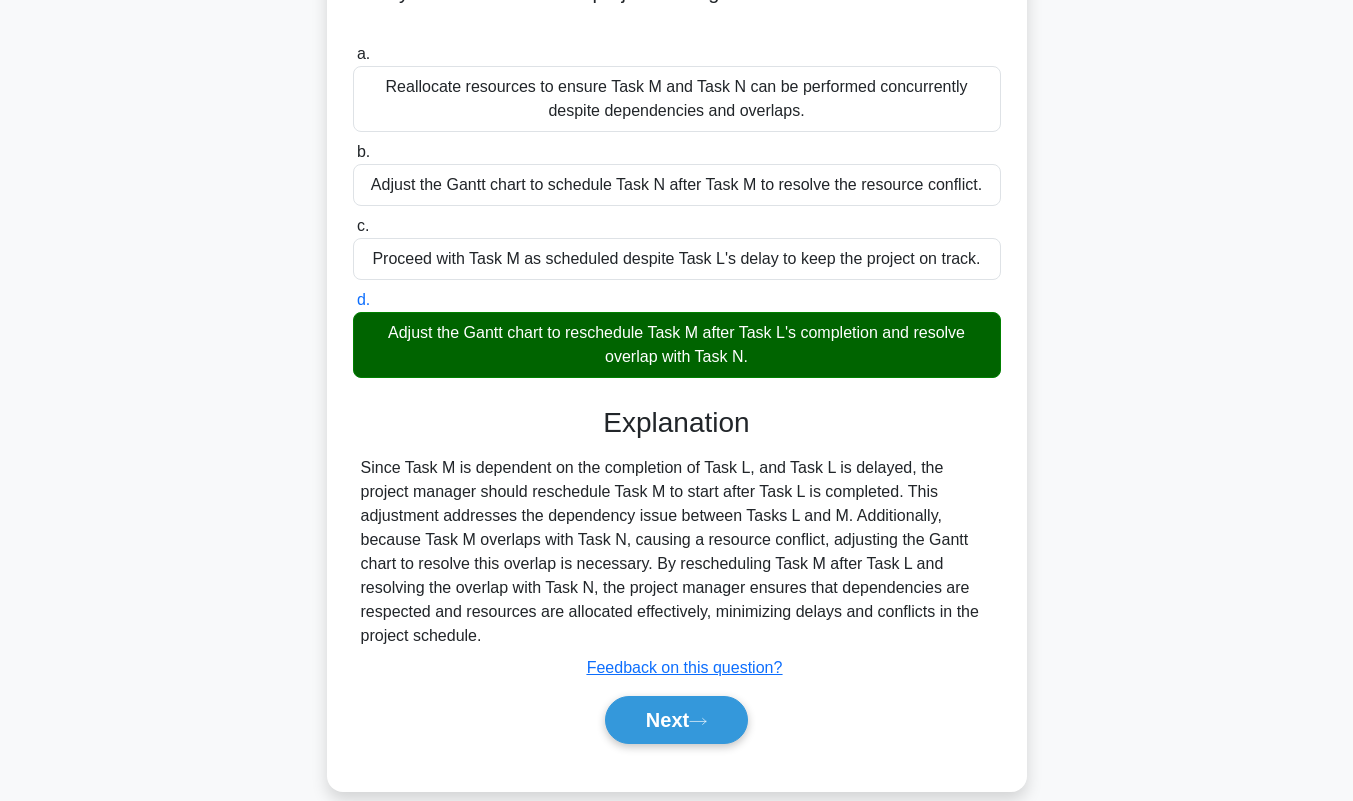 click on "Next" at bounding box center [676, 720] 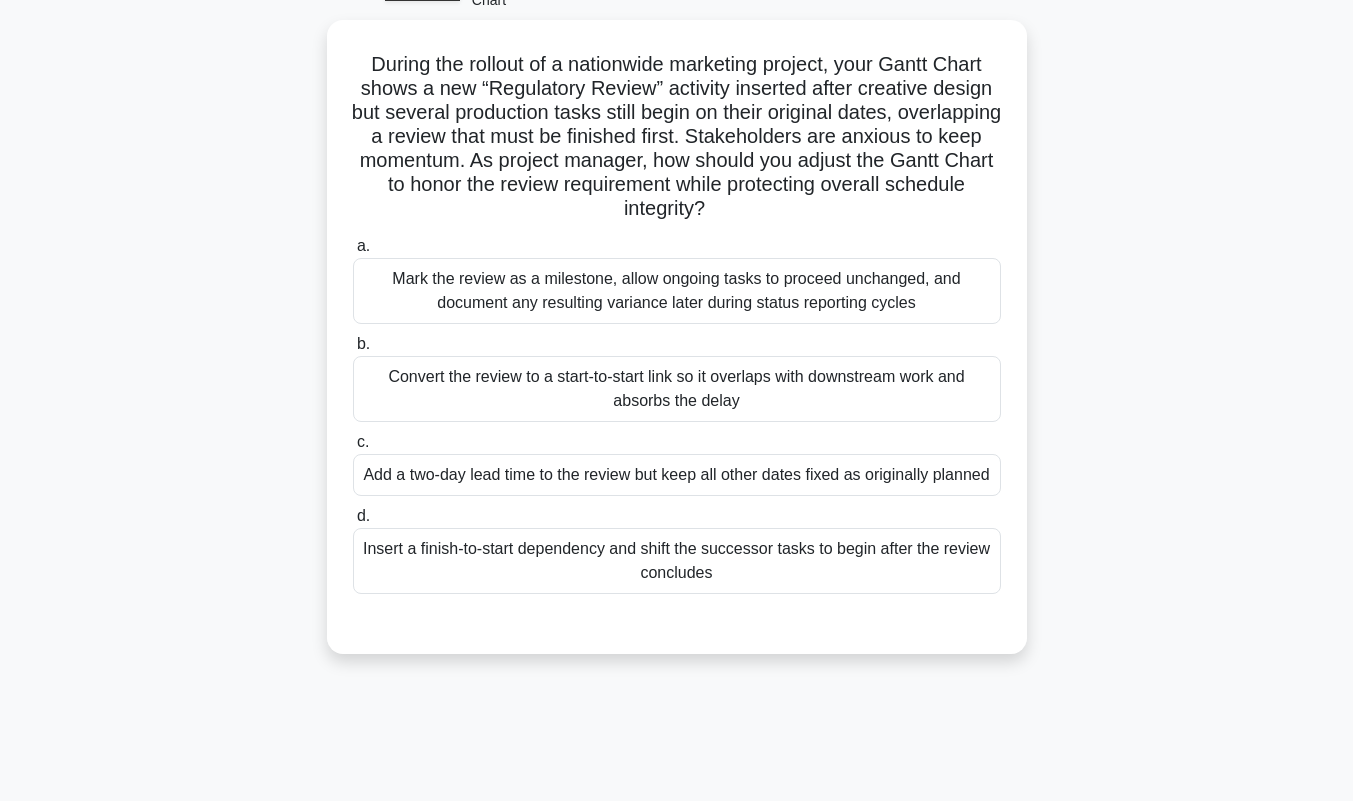 scroll, scrollTop: 129, scrollLeft: 0, axis: vertical 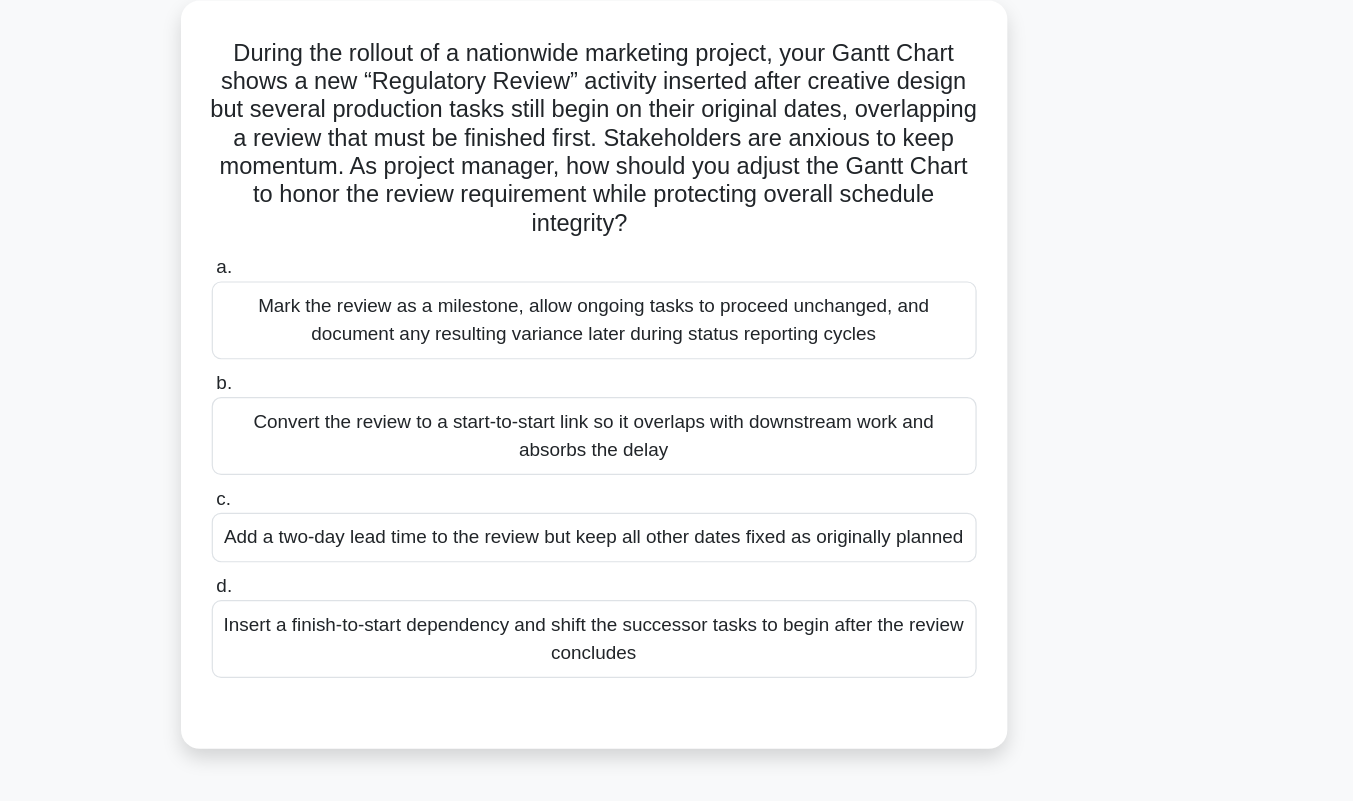 click on "Insert a finish-to-start dependency and shift the successor tasks to begin after the review concludes" at bounding box center (677, 553) 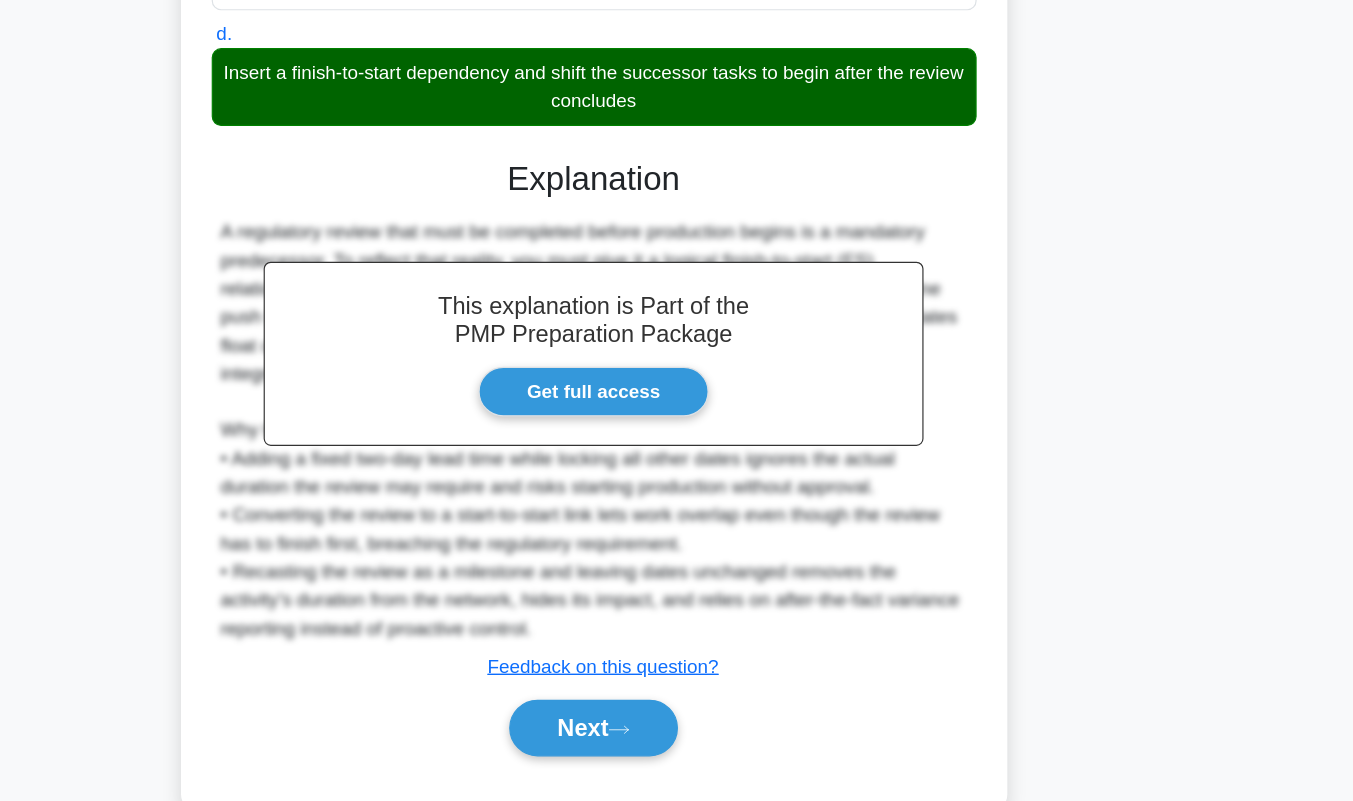 scroll, scrollTop: 553, scrollLeft: 0, axis: vertical 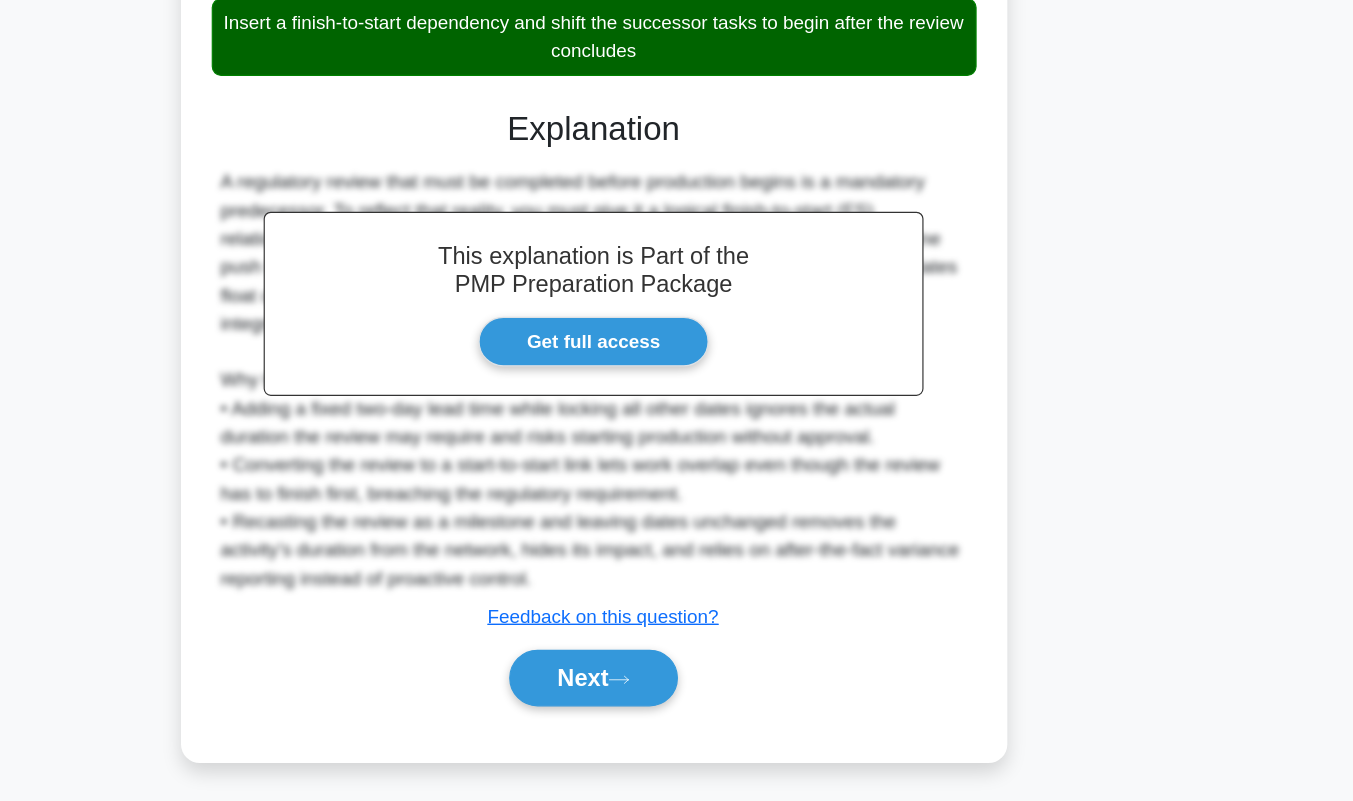 click on "Next" at bounding box center (676, 697) 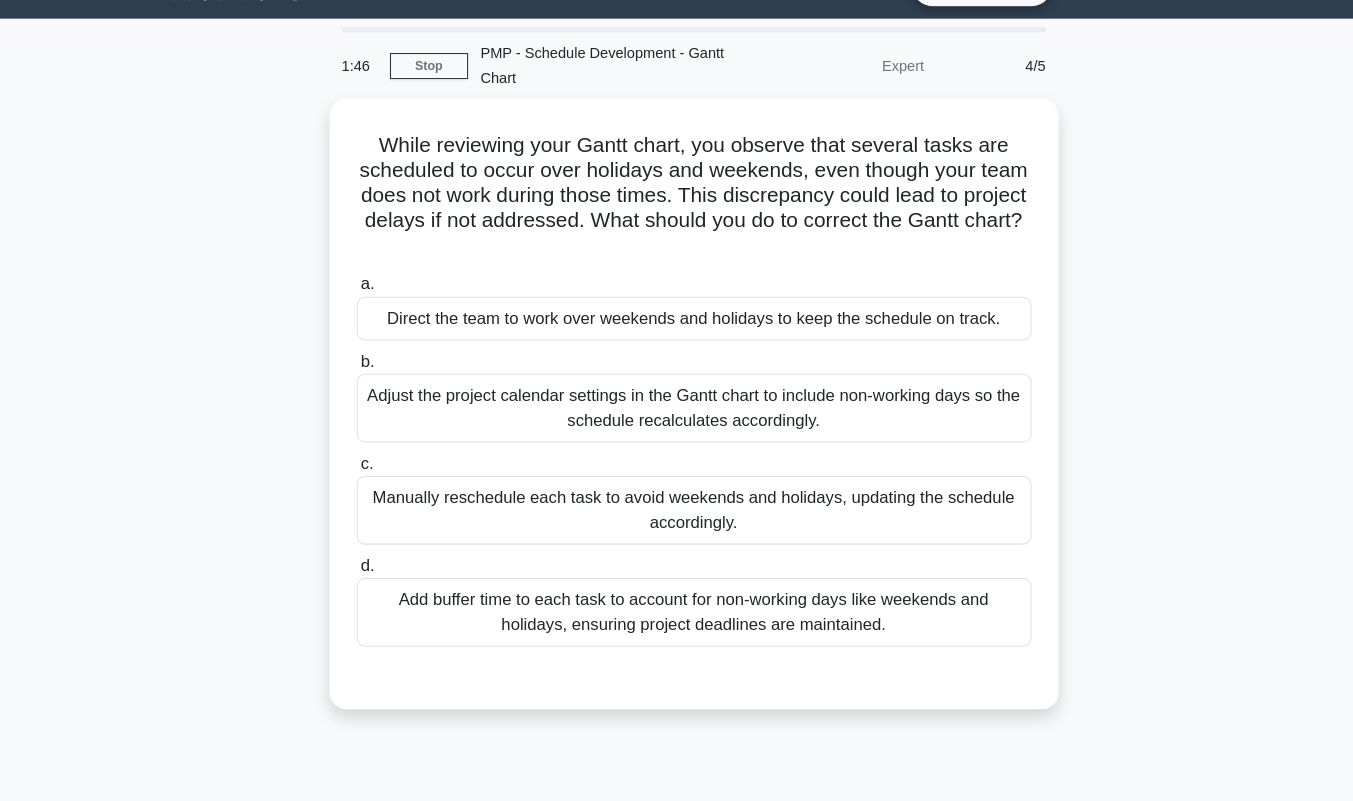 scroll, scrollTop: 44, scrollLeft: 0, axis: vertical 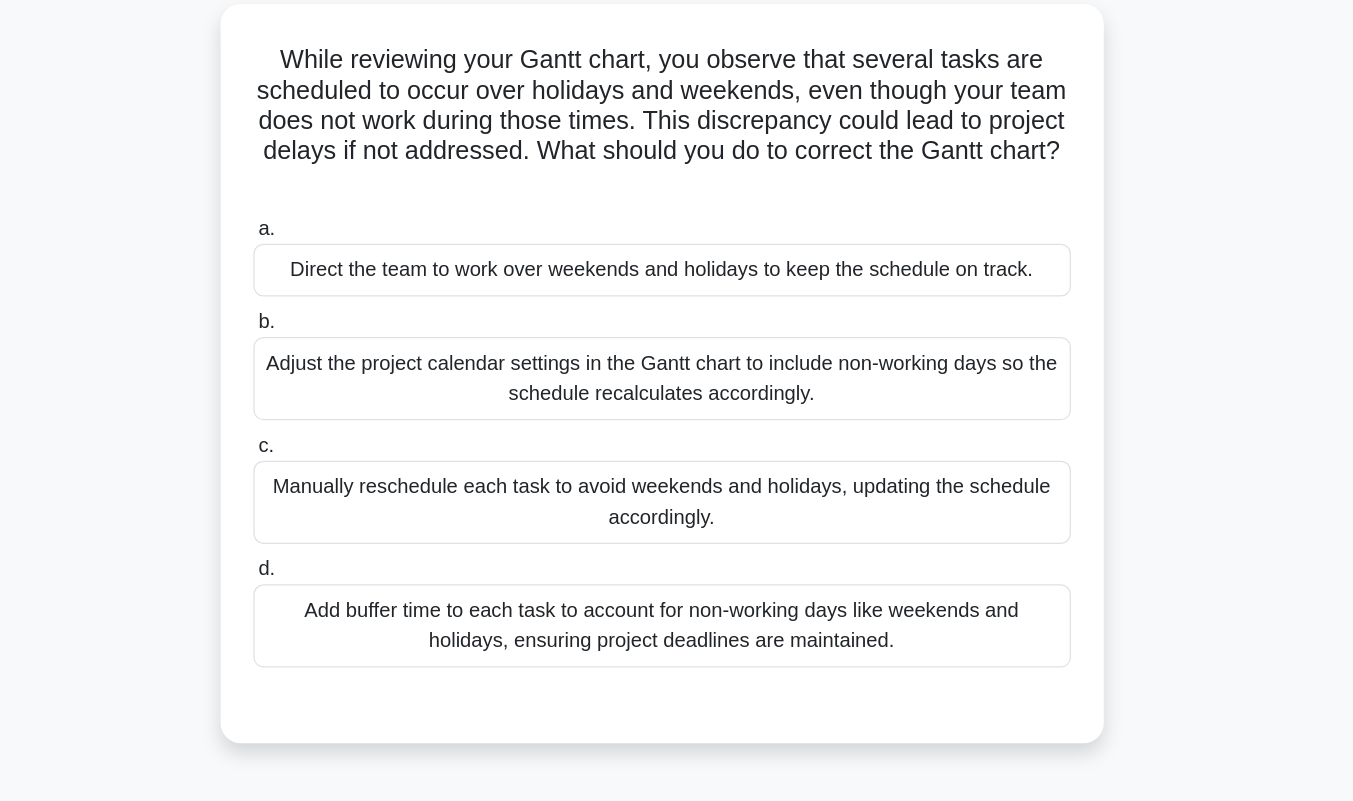 click on "Adjust the project calendar settings in the Gantt chart to include non-working days so the schedule recalculates accordingly." at bounding box center (677, 394) 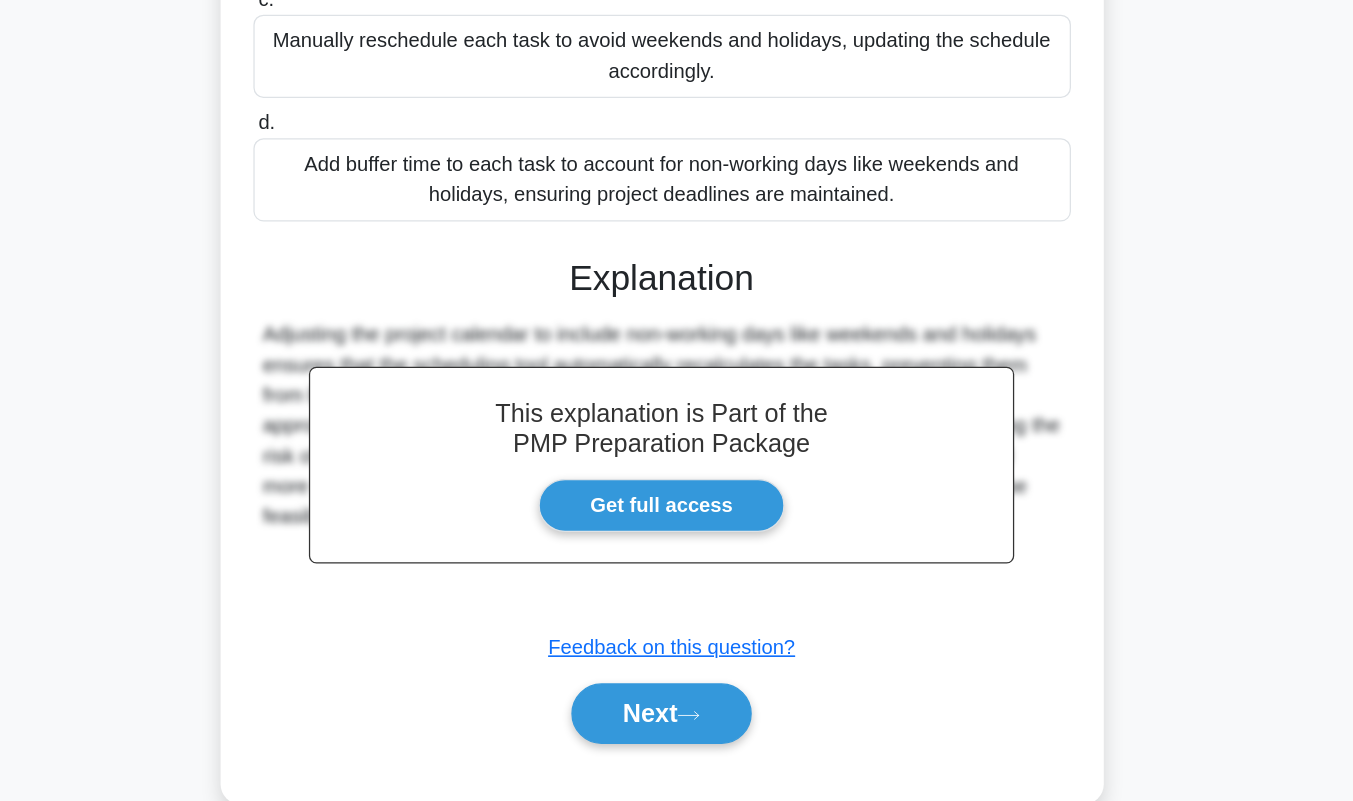 scroll, scrollTop: 361, scrollLeft: 0, axis: vertical 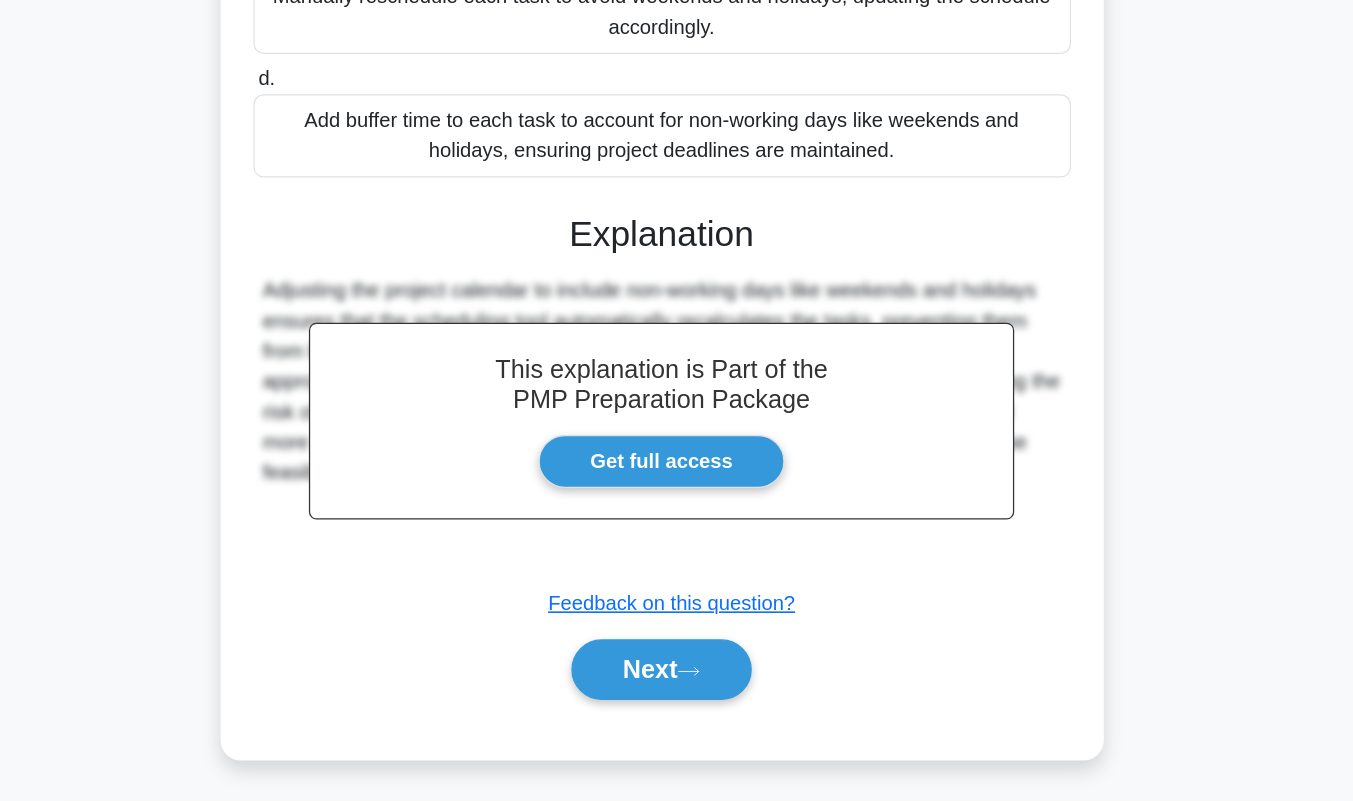 click on "Next" at bounding box center (676, 697) 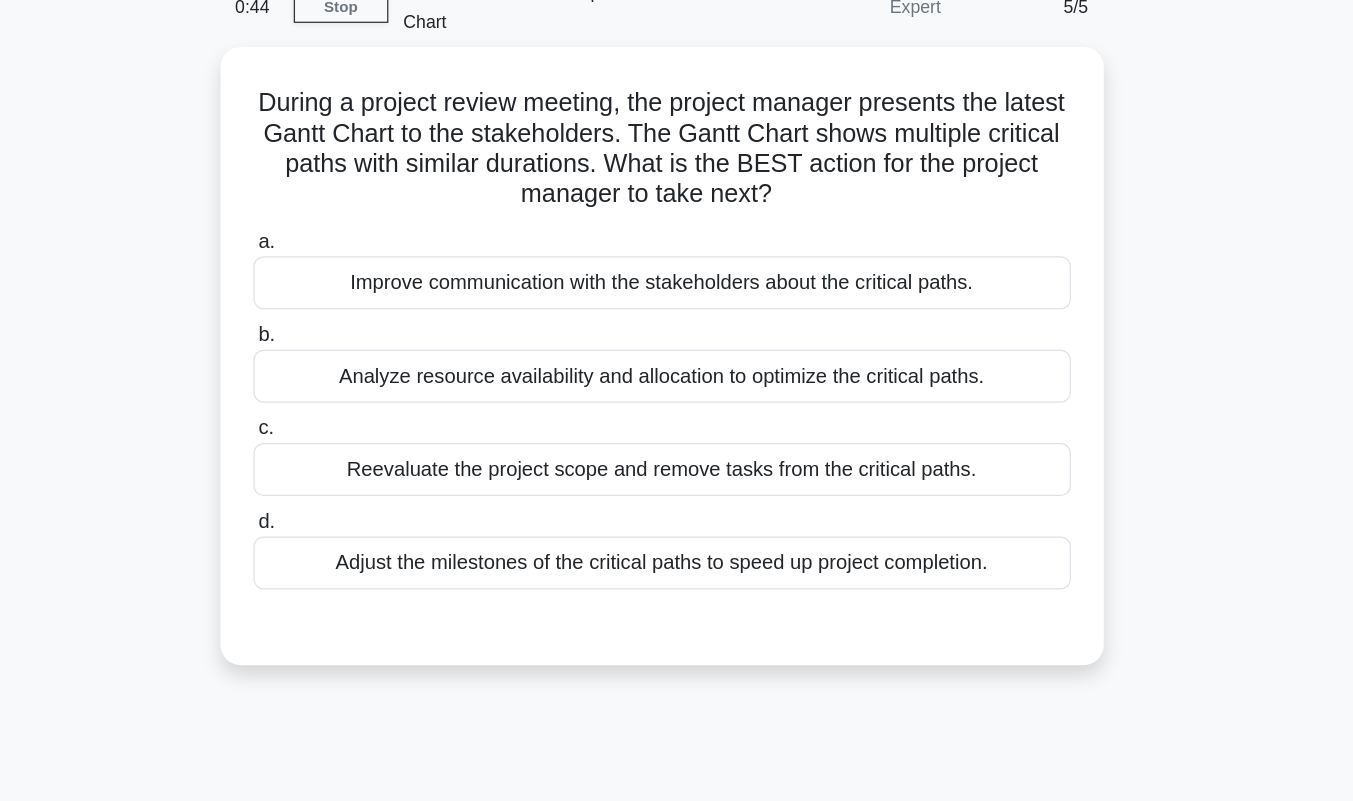 scroll, scrollTop: 63, scrollLeft: 0, axis: vertical 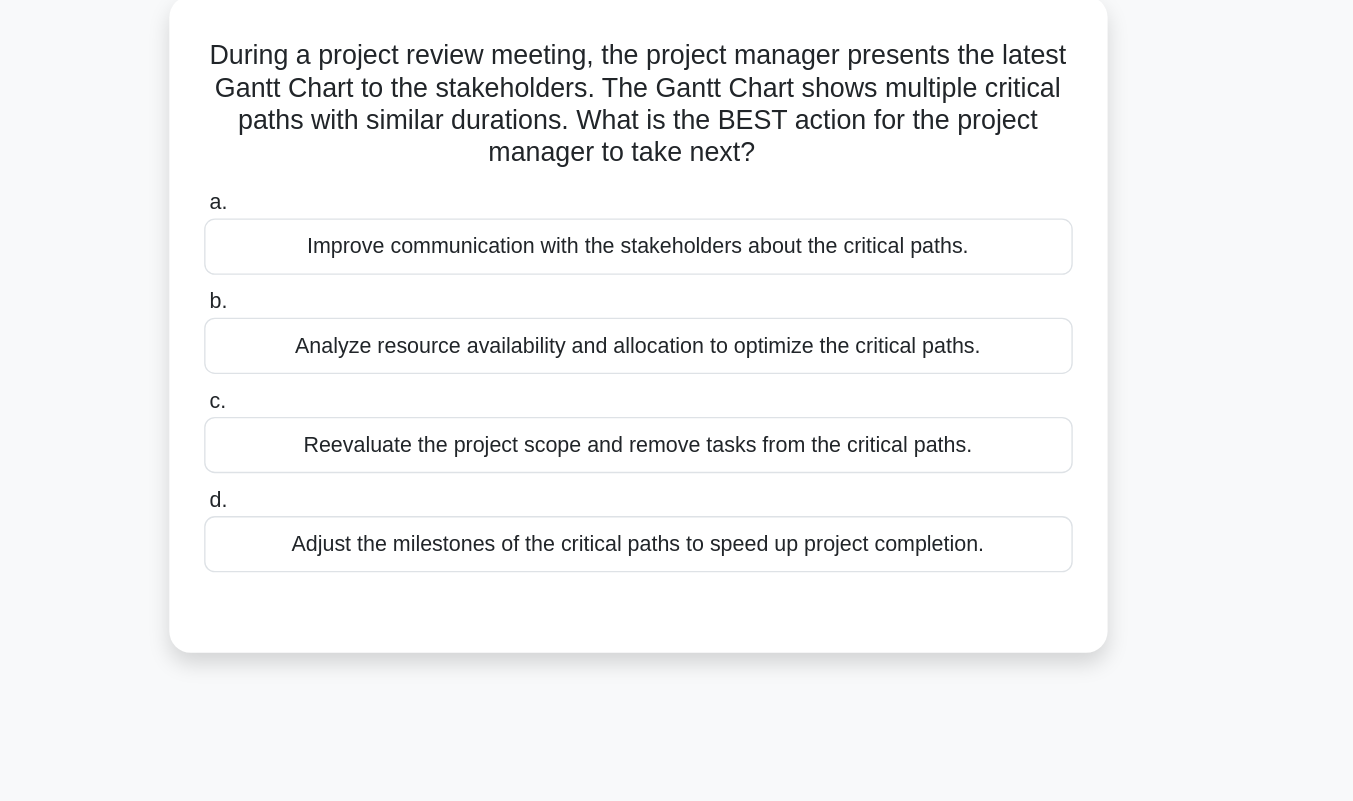 click on "Analyze resource availability and allocation to optimize the critical paths." at bounding box center (677, 339) 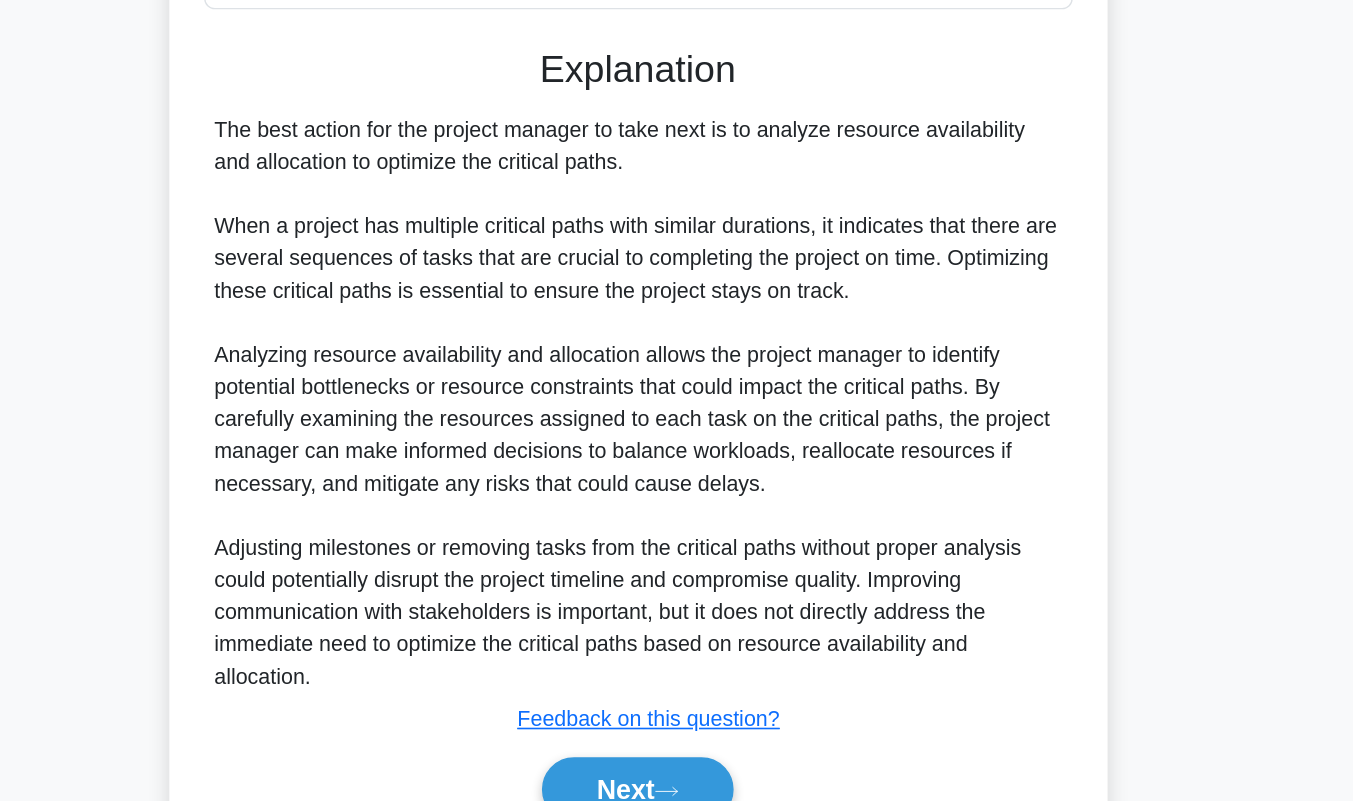 scroll, scrollTop: 457, scrollLeft: 0, axis: vertical 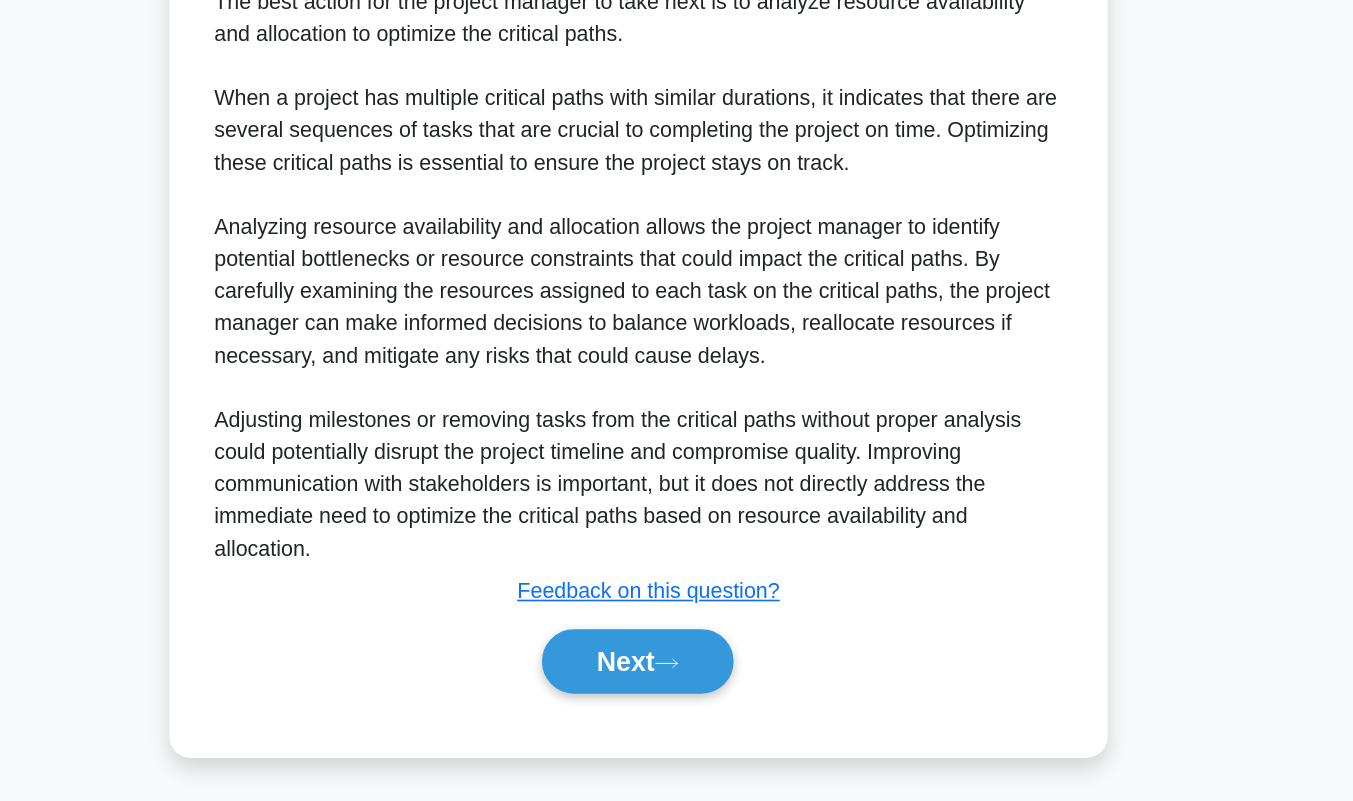 click 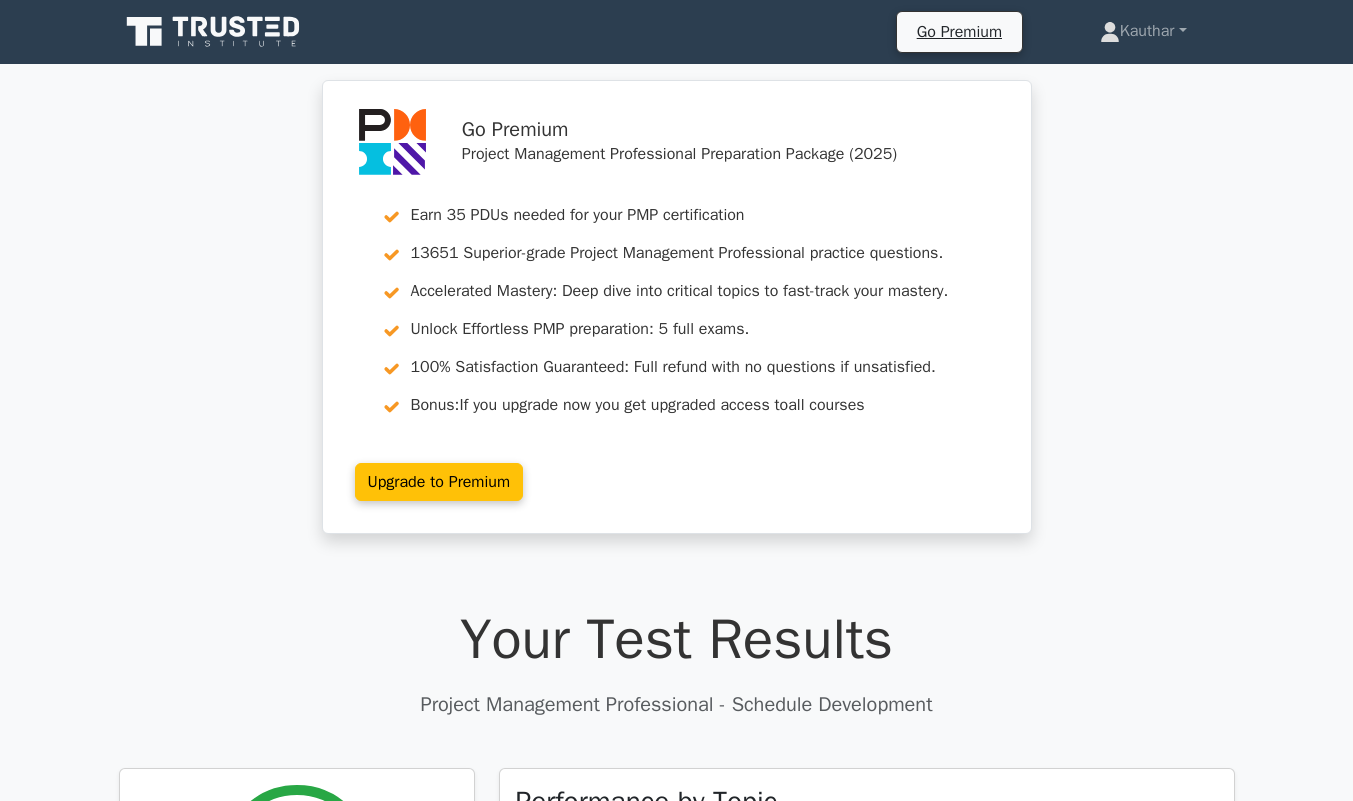 scroll, scrollTop: 0, scrollLeft: 0, axis: both 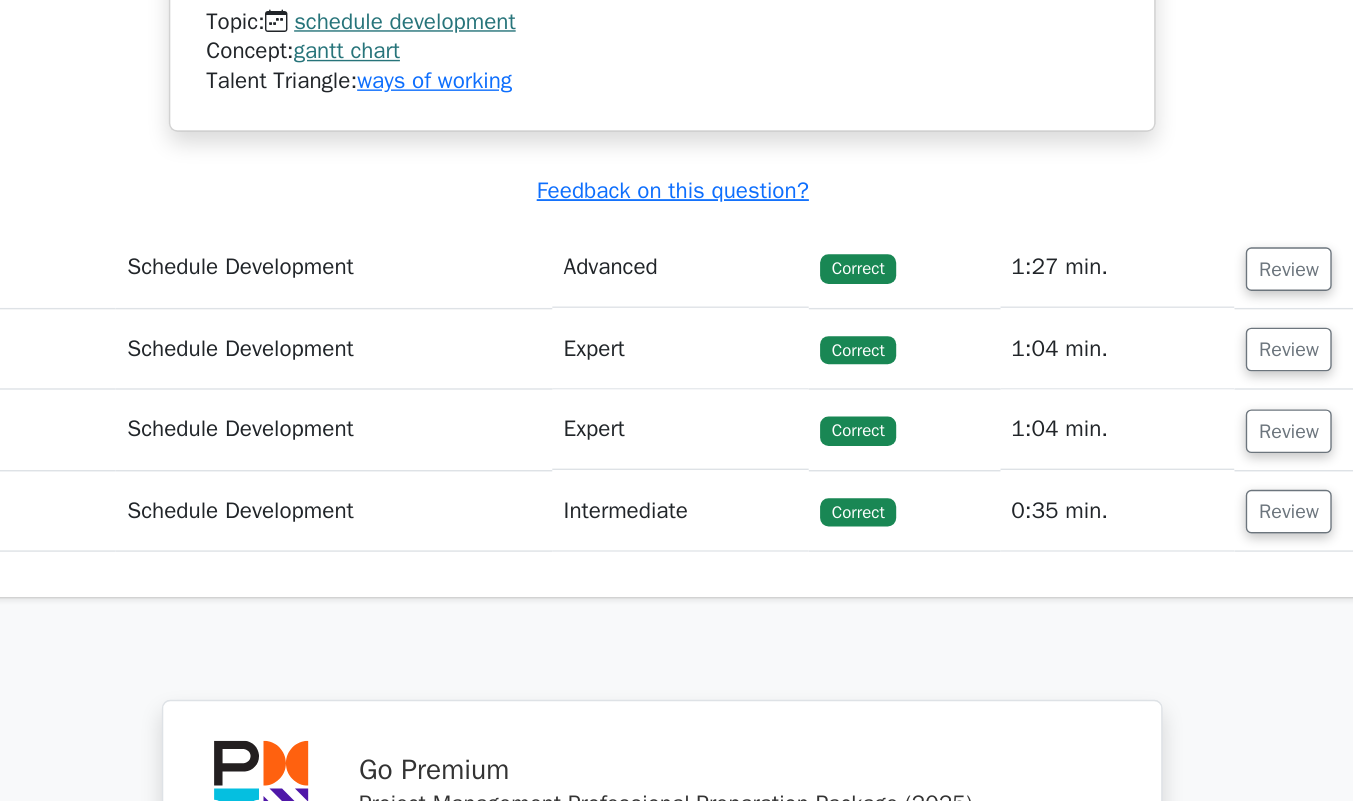 click on "Review" at bounding box center [1121, 423] 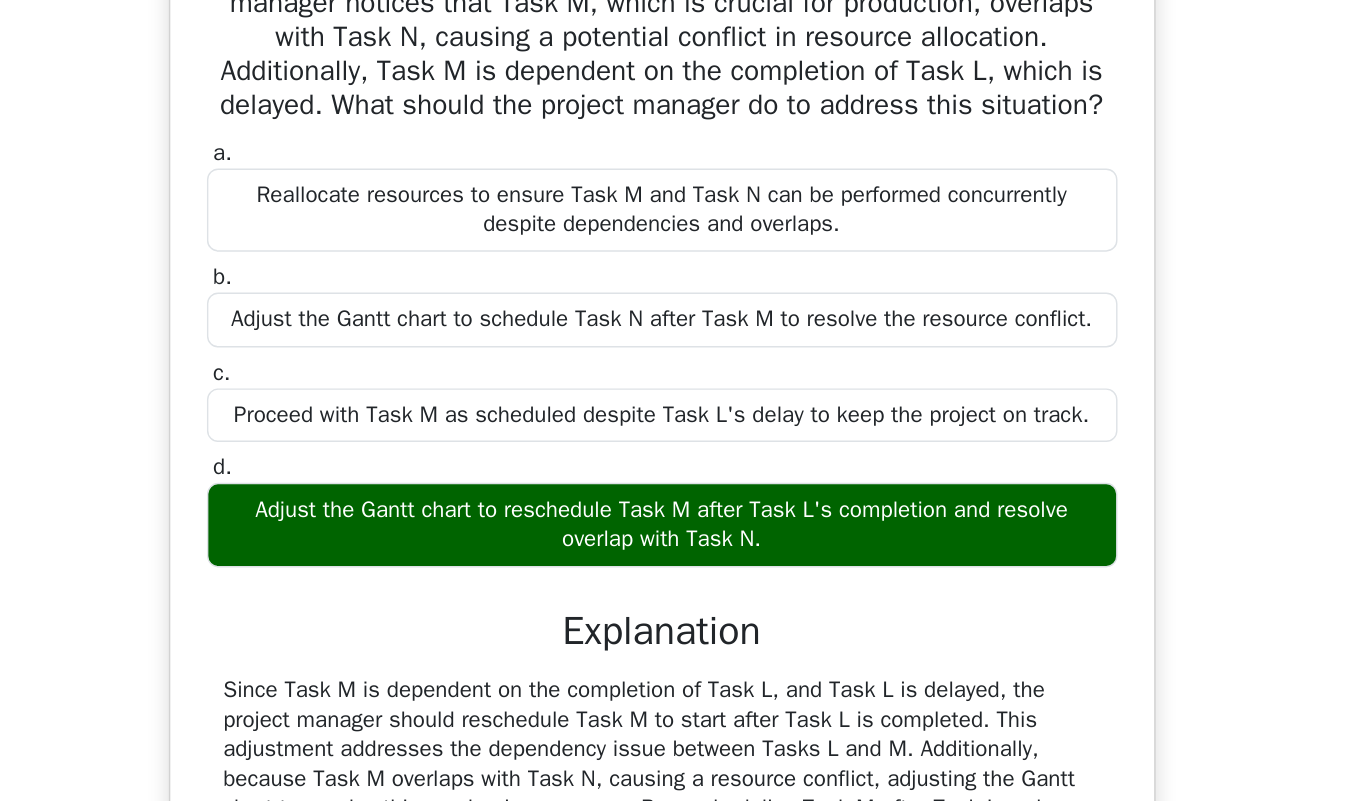 scroll, scrollTop: 2341, scrollLeft: 0, axis: vertical 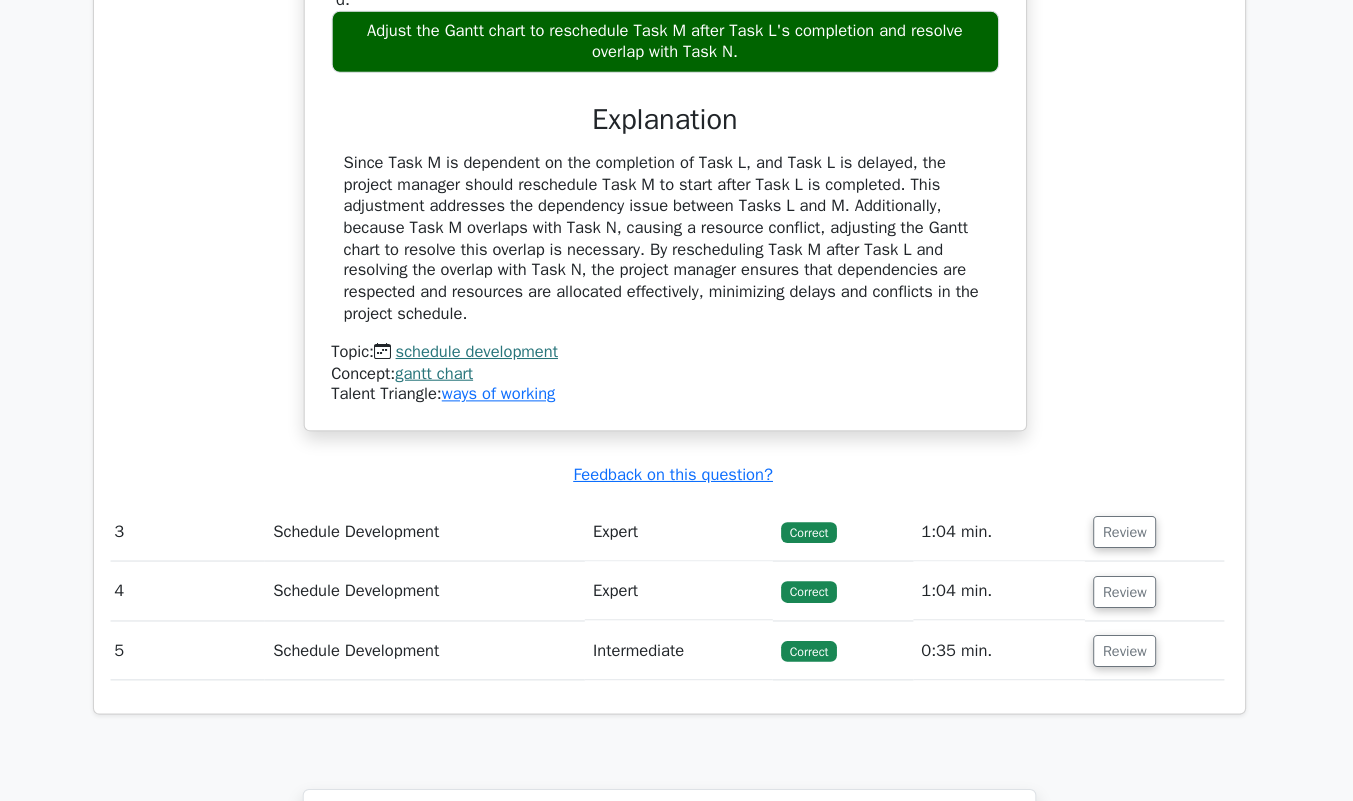 click on "Review" at bounding box center (1117, 534) 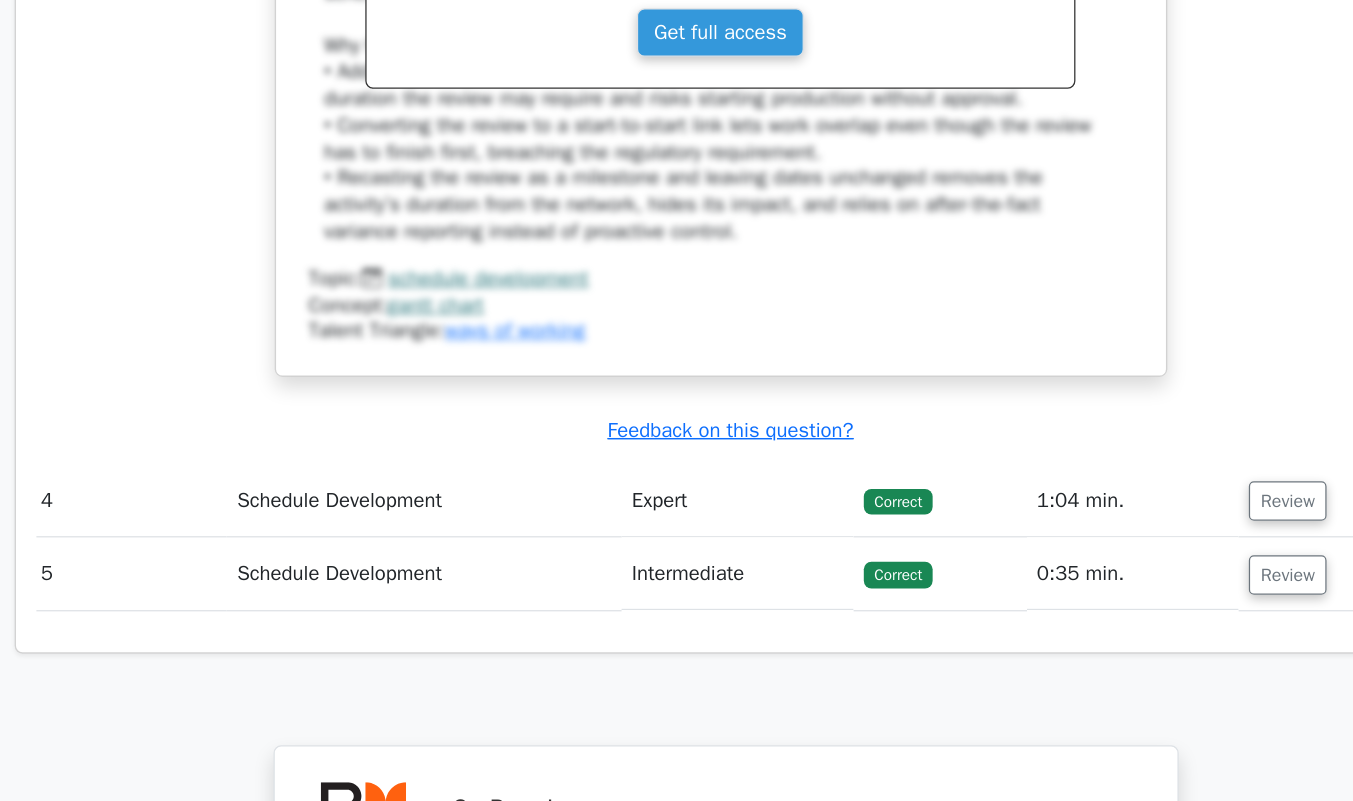 scroll, scrollTop: 3992, scrollLeft: 0, axis: vertical 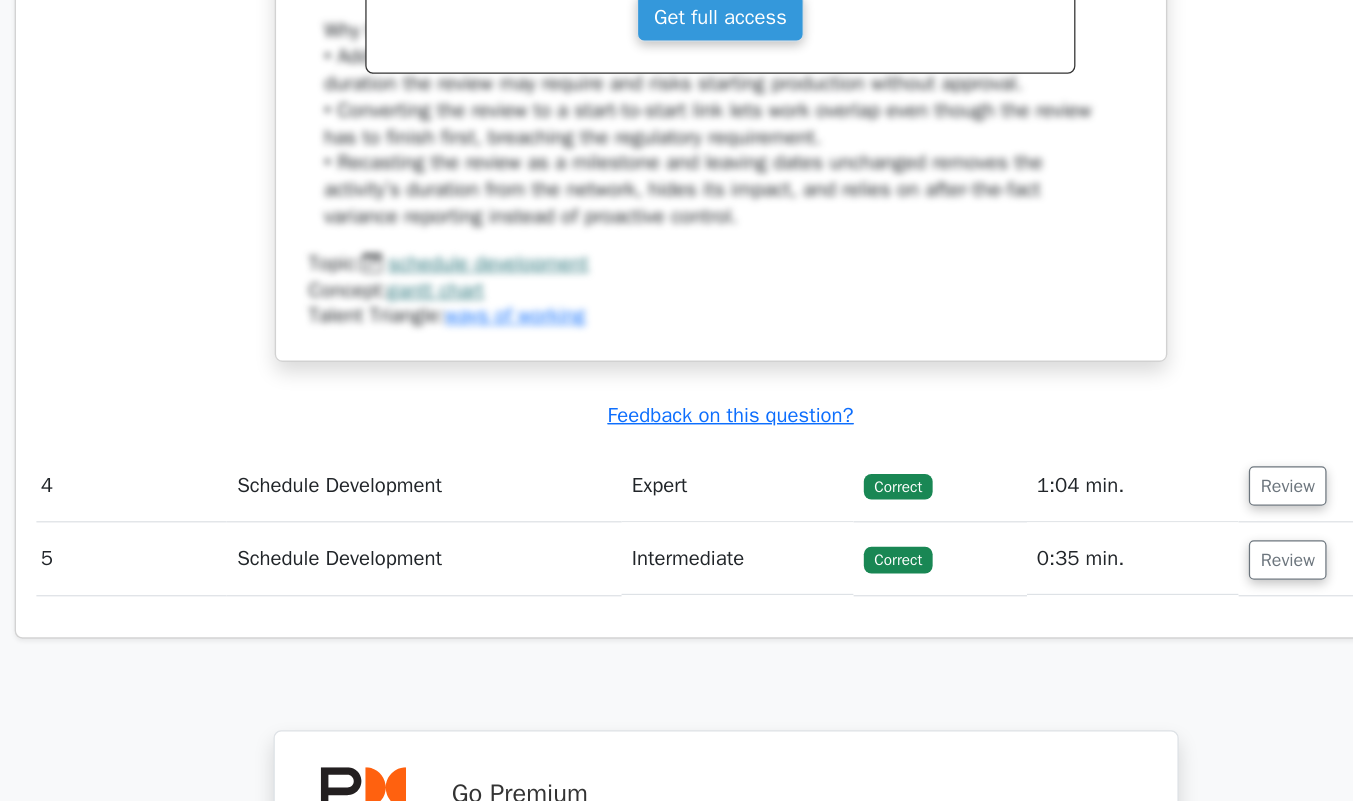 click on "Review" at bounding box center [1117, 553] 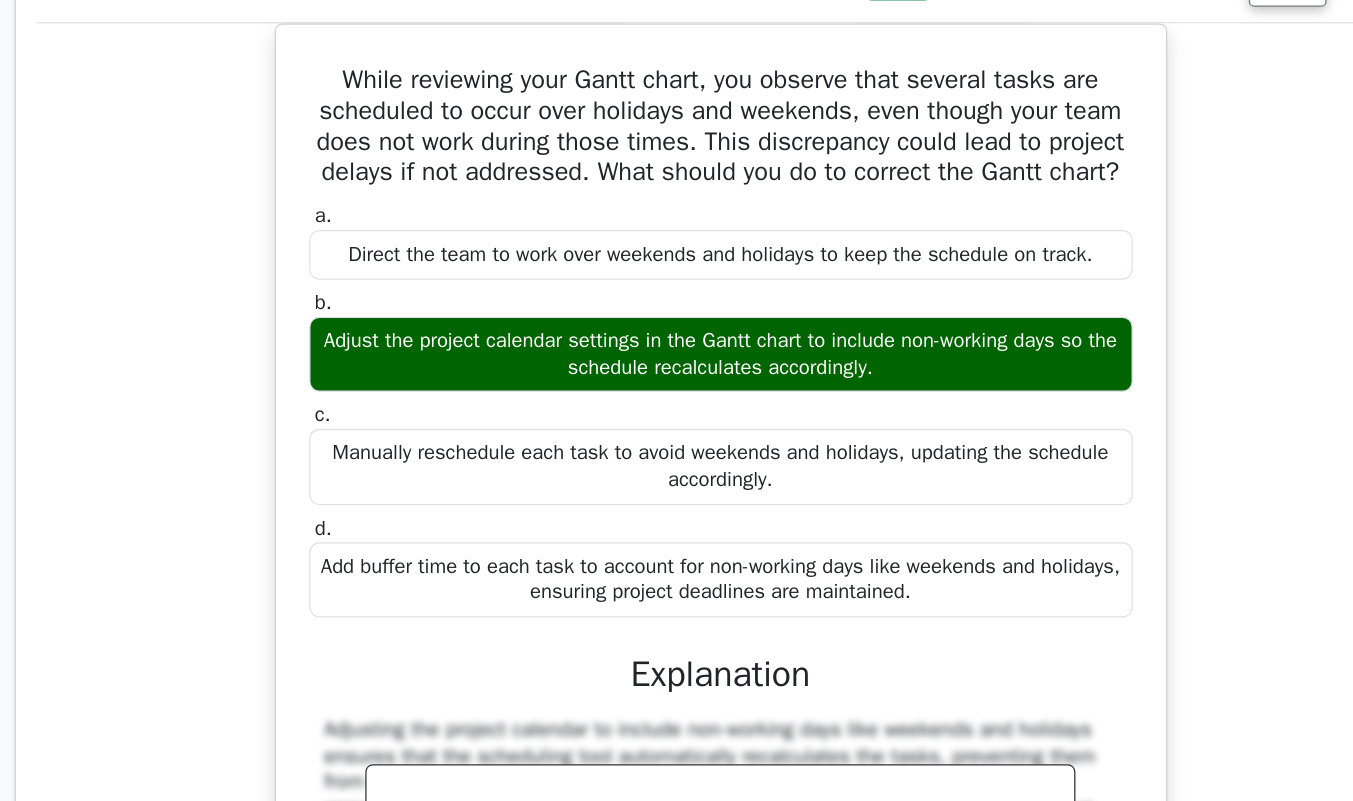 scroll, scrollTop: 4383, scrollLeft: 0, axis: vertical 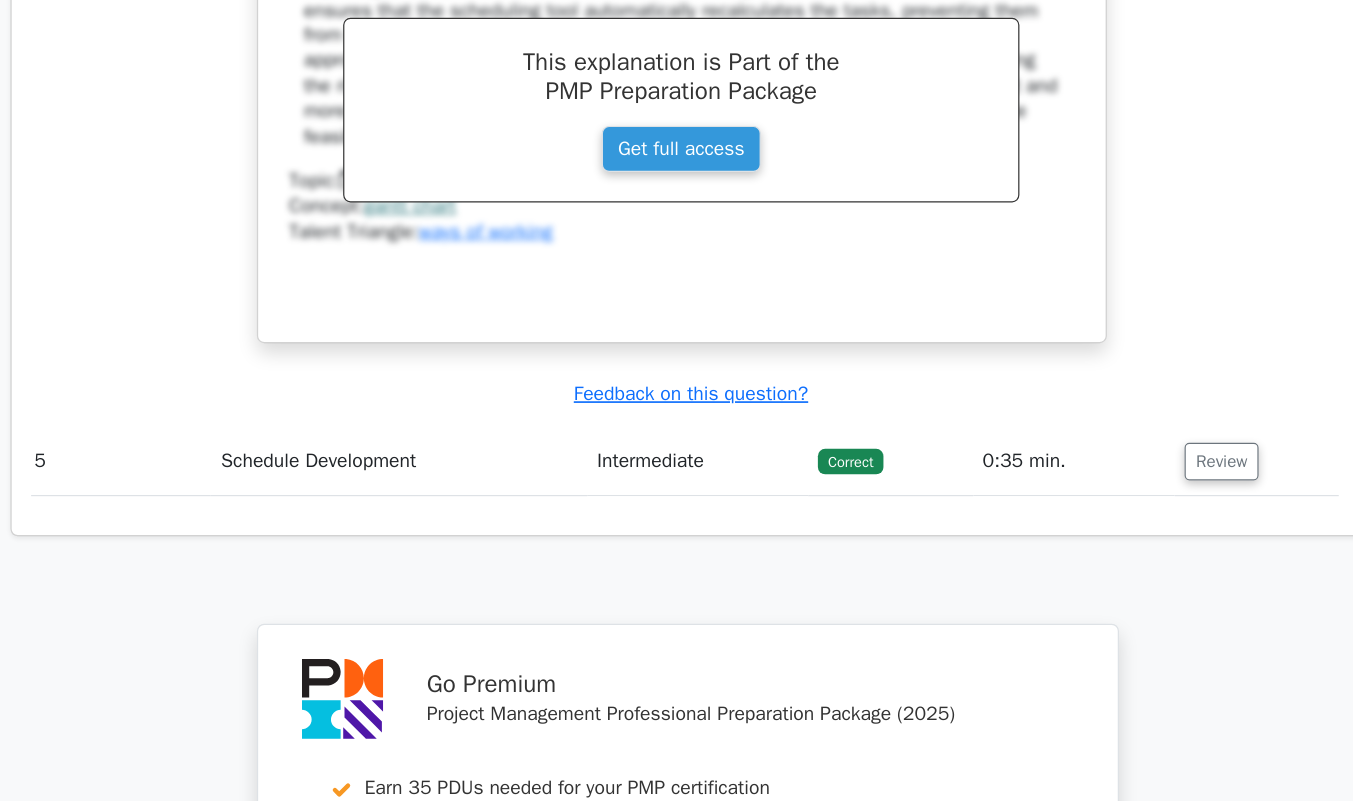 click on "Review" at bounding box center [1116, 521] 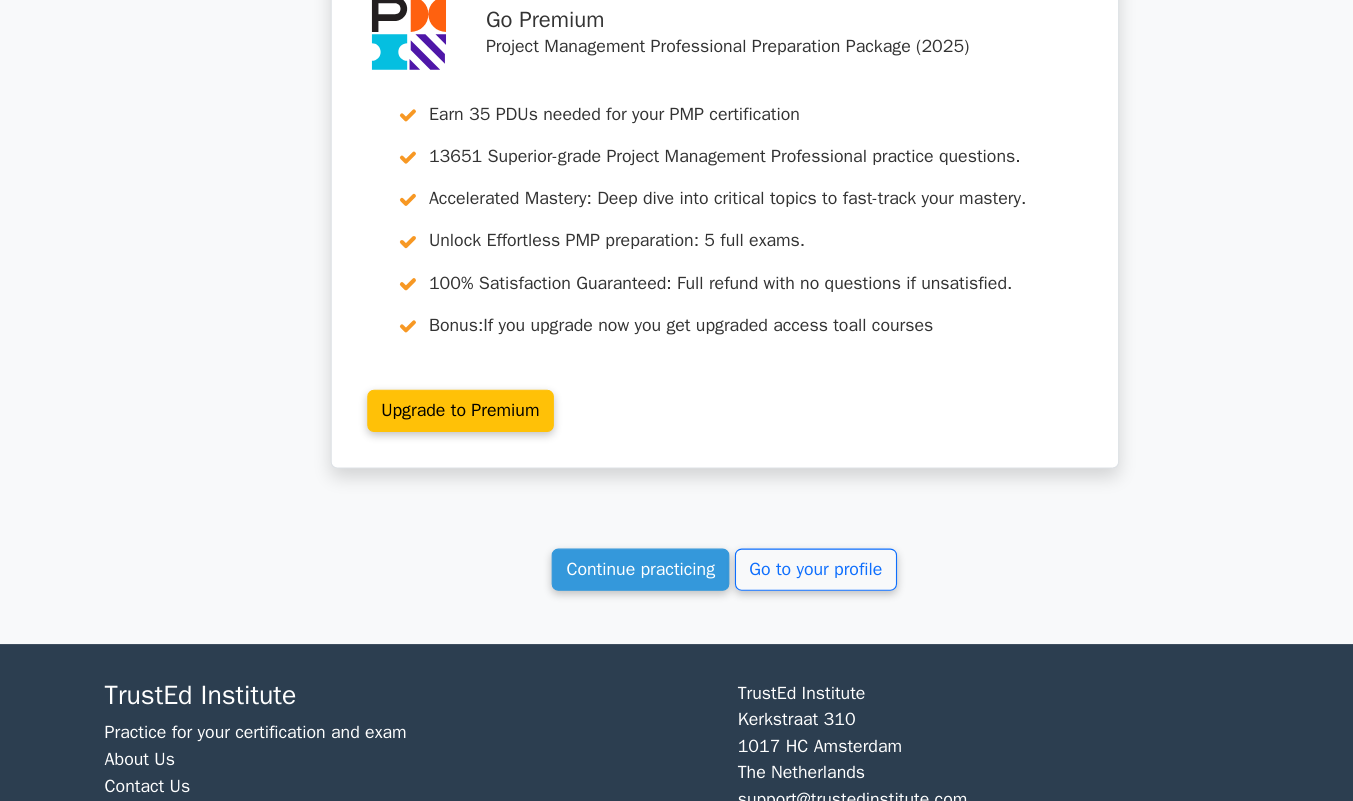 scroll, scrollTop: 6813, scrollLeft: 0, axis: vertical 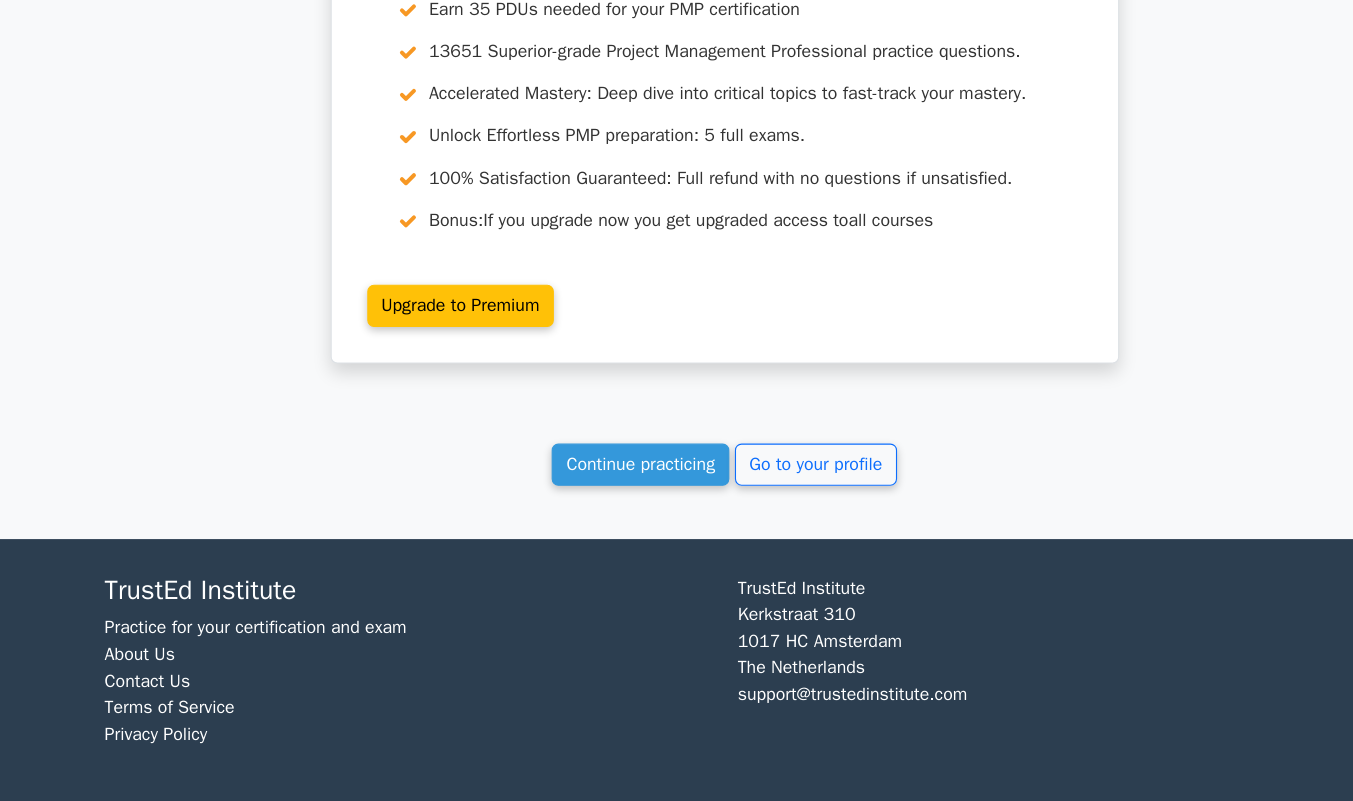 click on "Go to your profile" at bounding box center [759, 498] 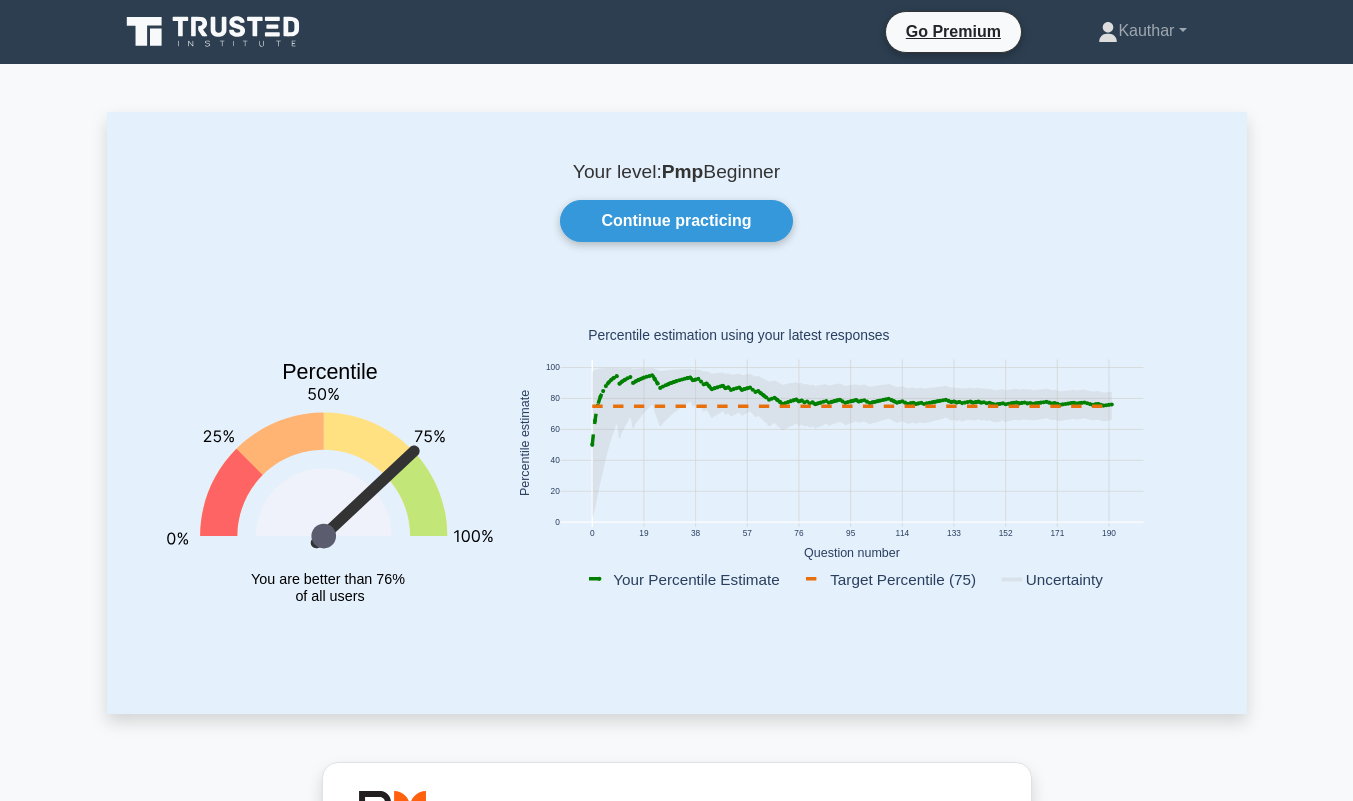 scroll, scrollTop: 0, scrollLeft: 0, axis: both 